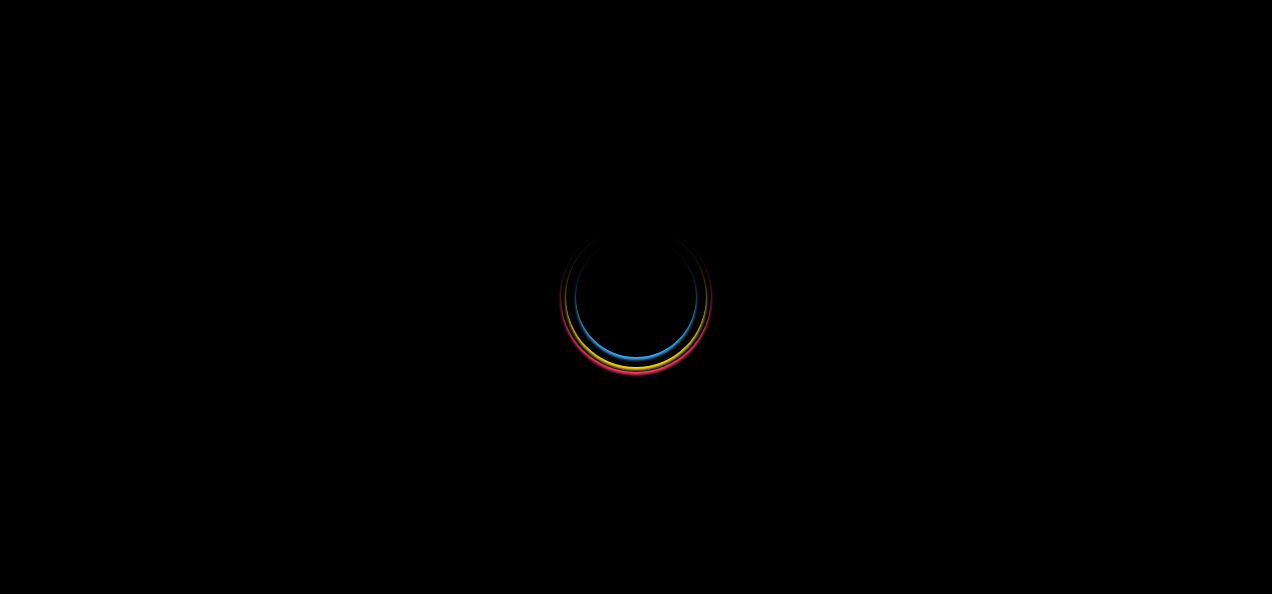 scroll, scrollTop: 0, scrollLeft: 0, axis: both 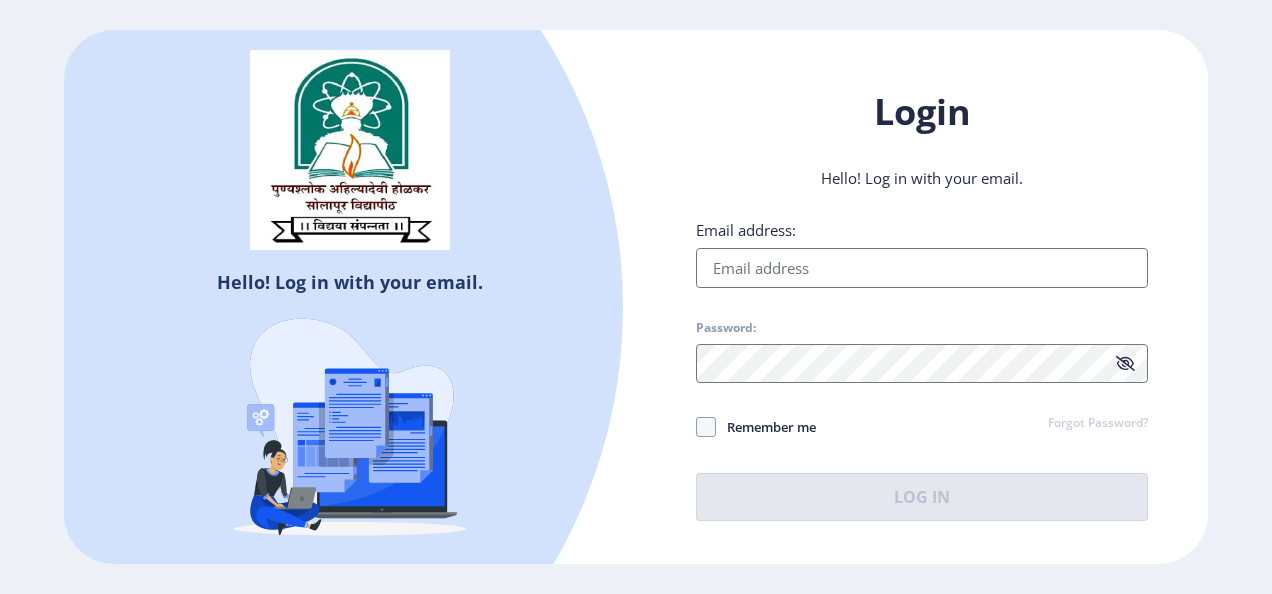 click on "Email address:" at bounding box center (922, 268) 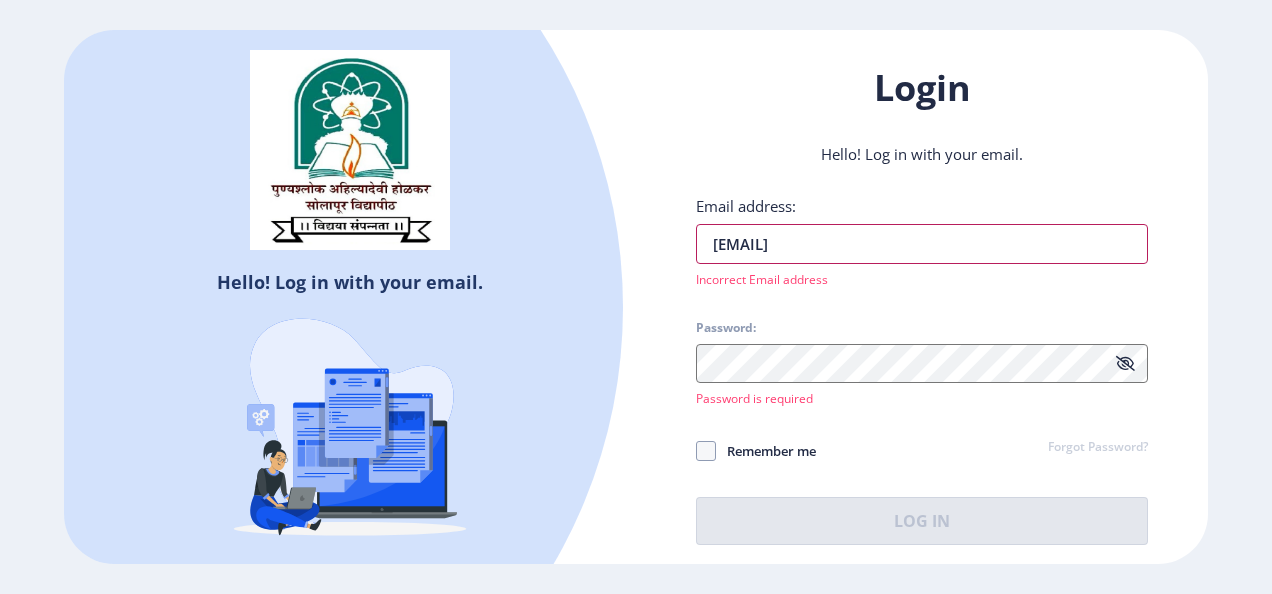 drag, startPoint x: 906, startPoint y: 255, endPoint x: 596, endPoint y: 236, distance: 310.58173 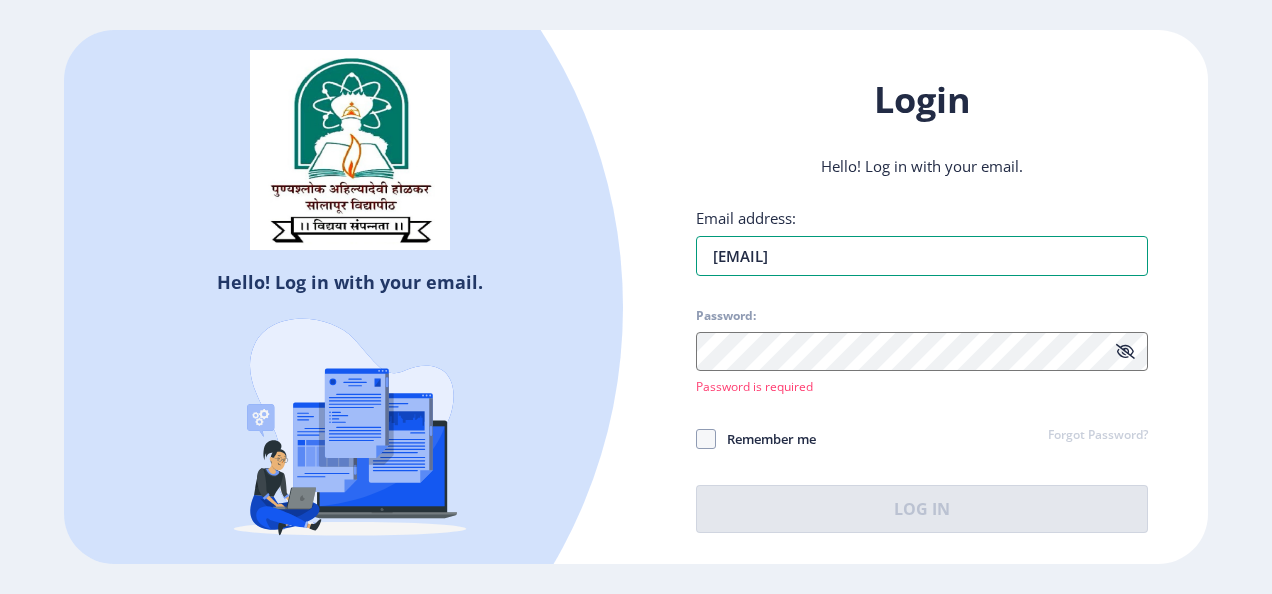type on "[EMAIL]" 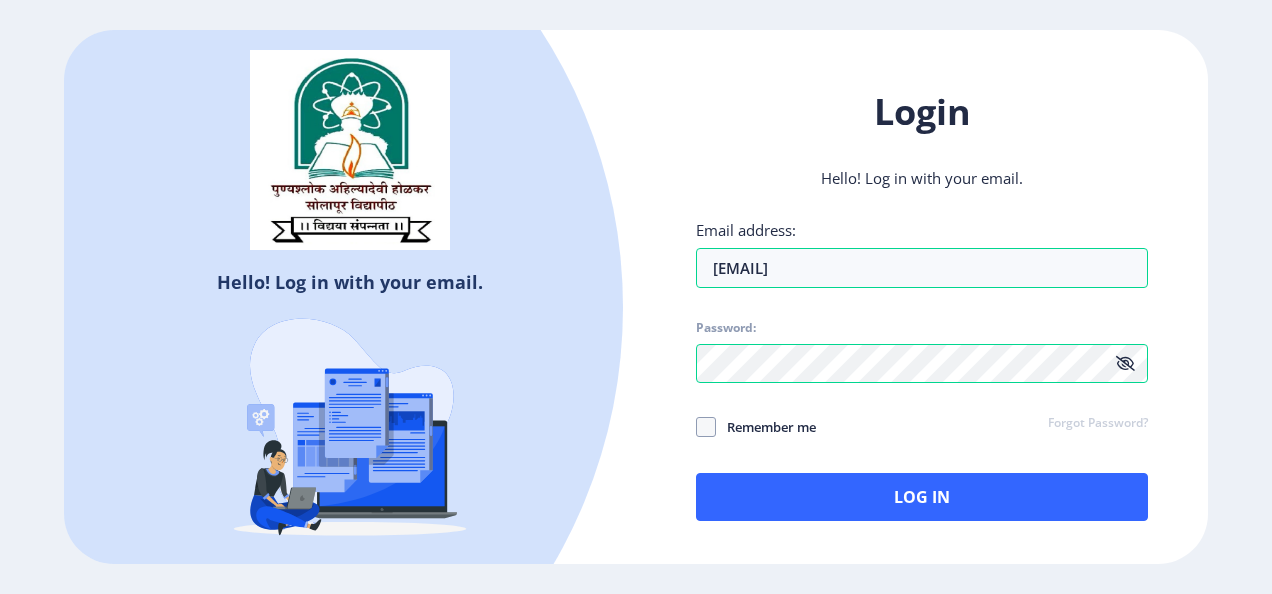 click on "Remember me" at bounding box center [766, 427] 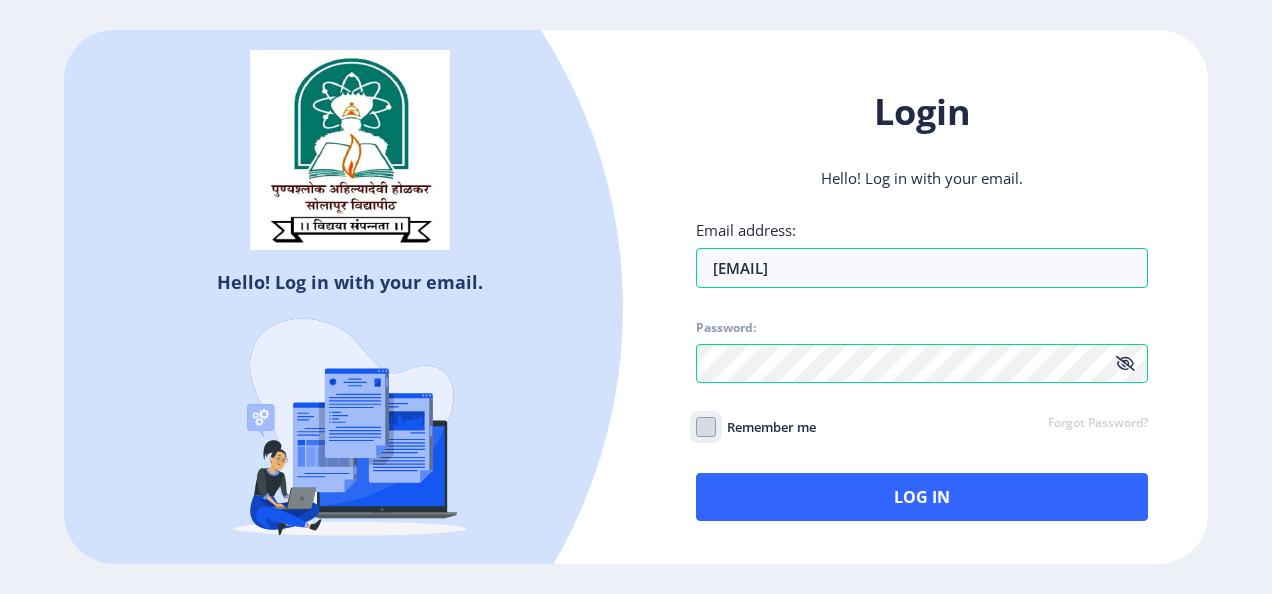 checkbox on "true" 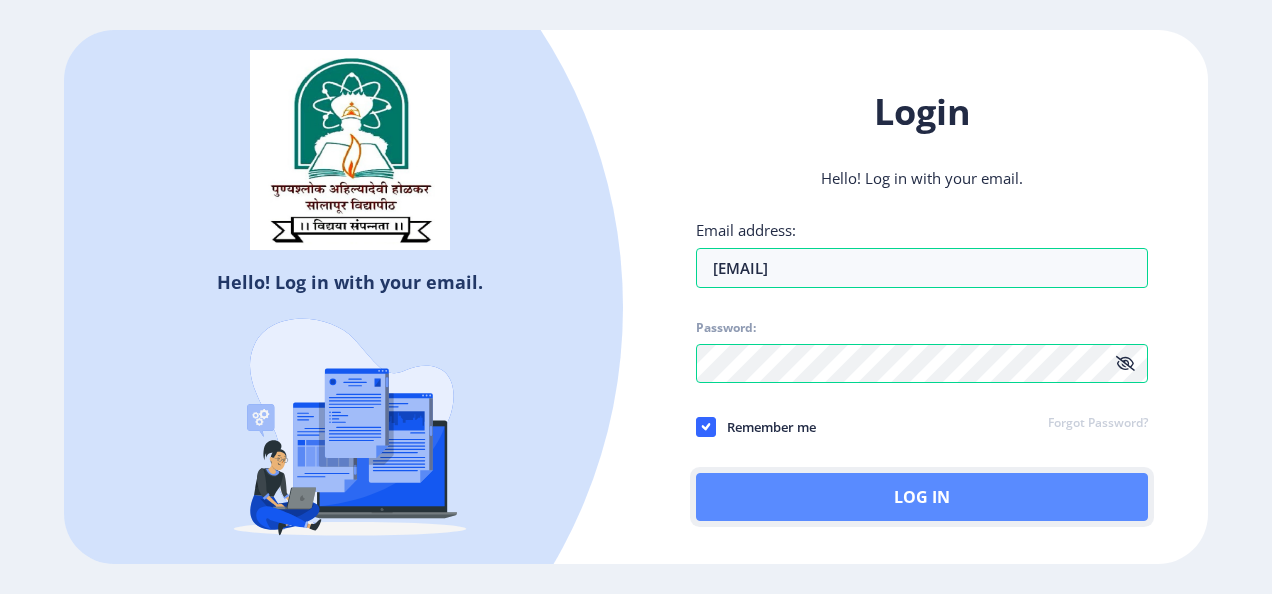 click on "Log In" at bounding box center (922, 497) 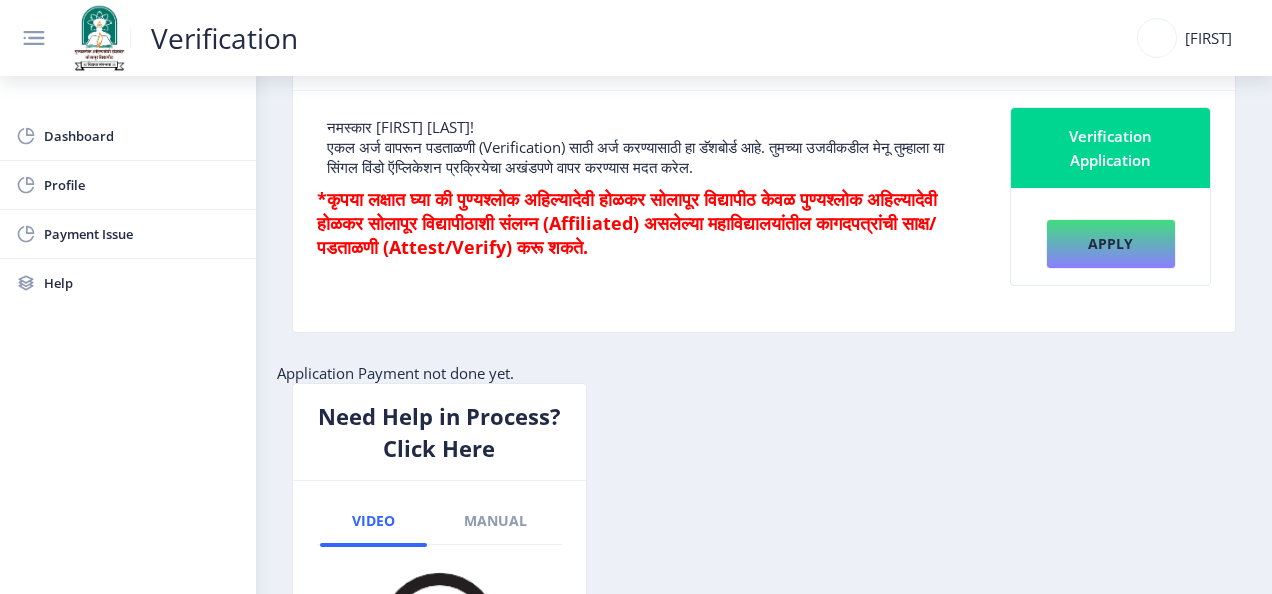 scroll, scrollTop: 300, scrollLeft: 0, axis: vertical 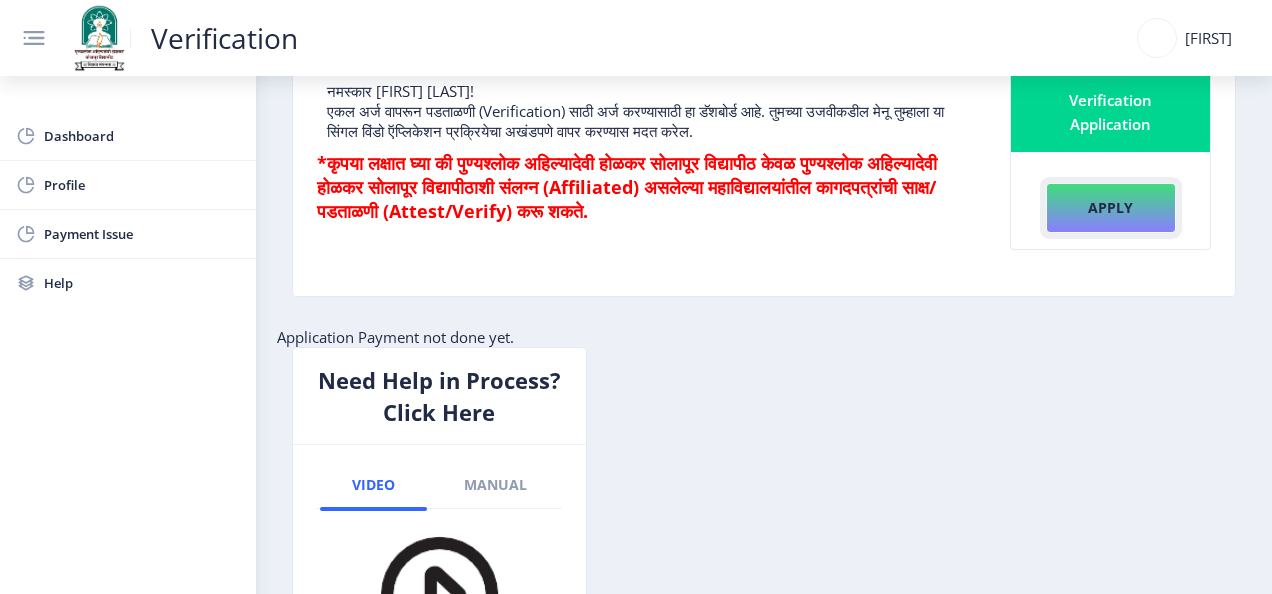 click on "Apply" at bounding box center (1111, 208) 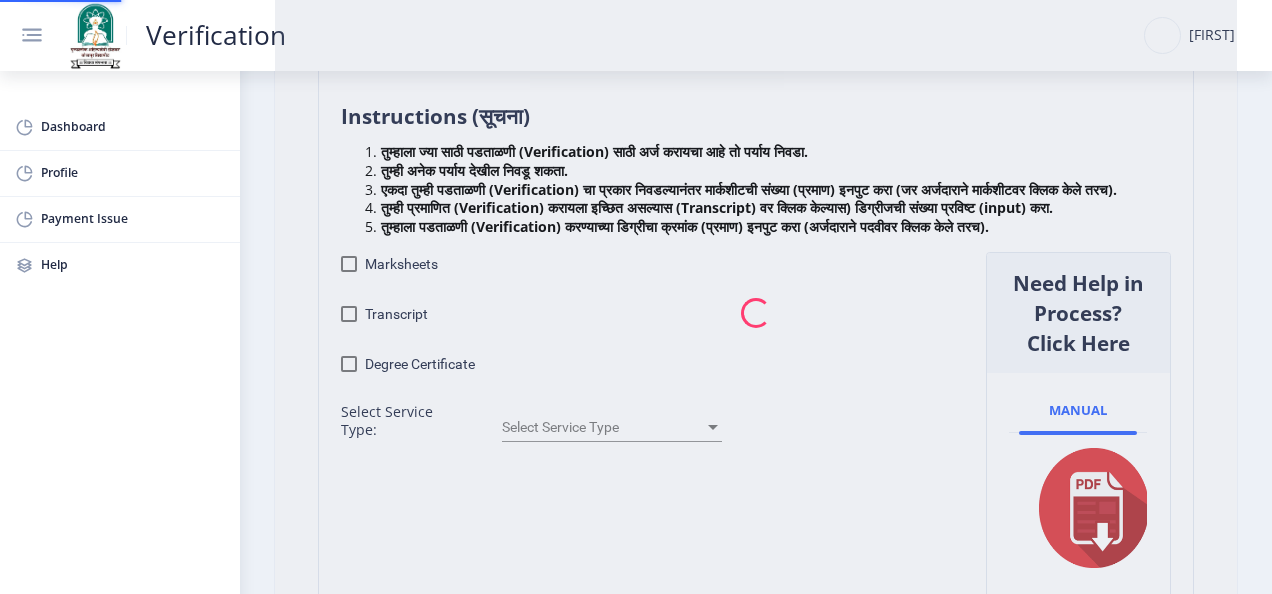 scroll, scrollTop: 0, scrollLeft: 0, axis: both 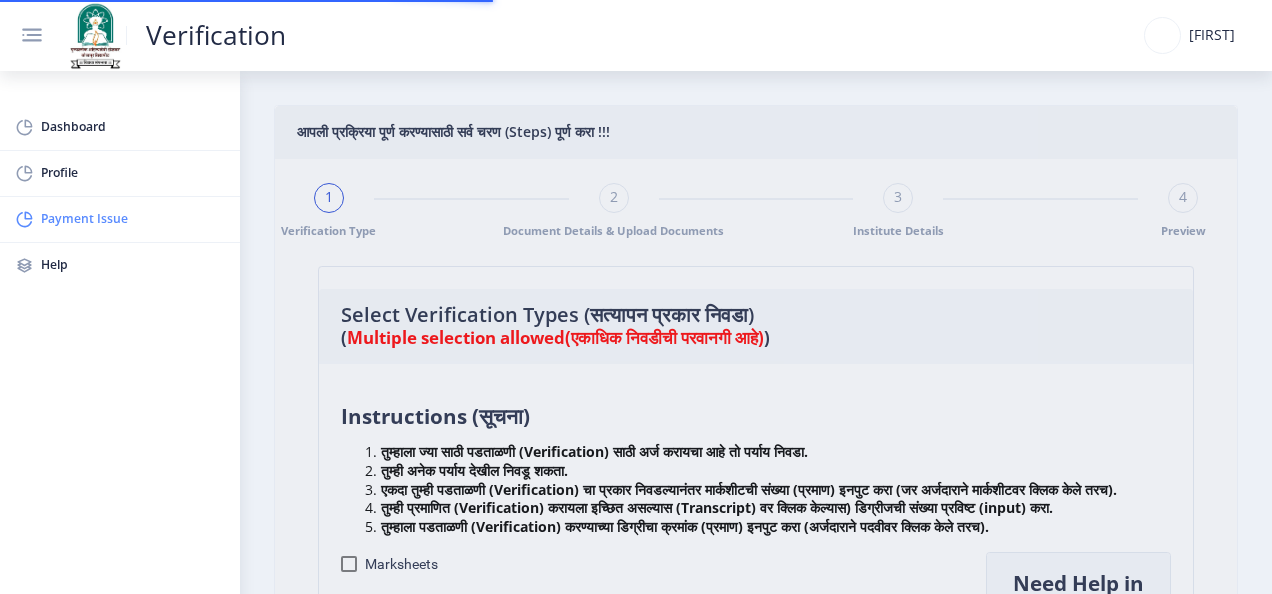 click on "Payment Issue" at bounding box center [133, 219] 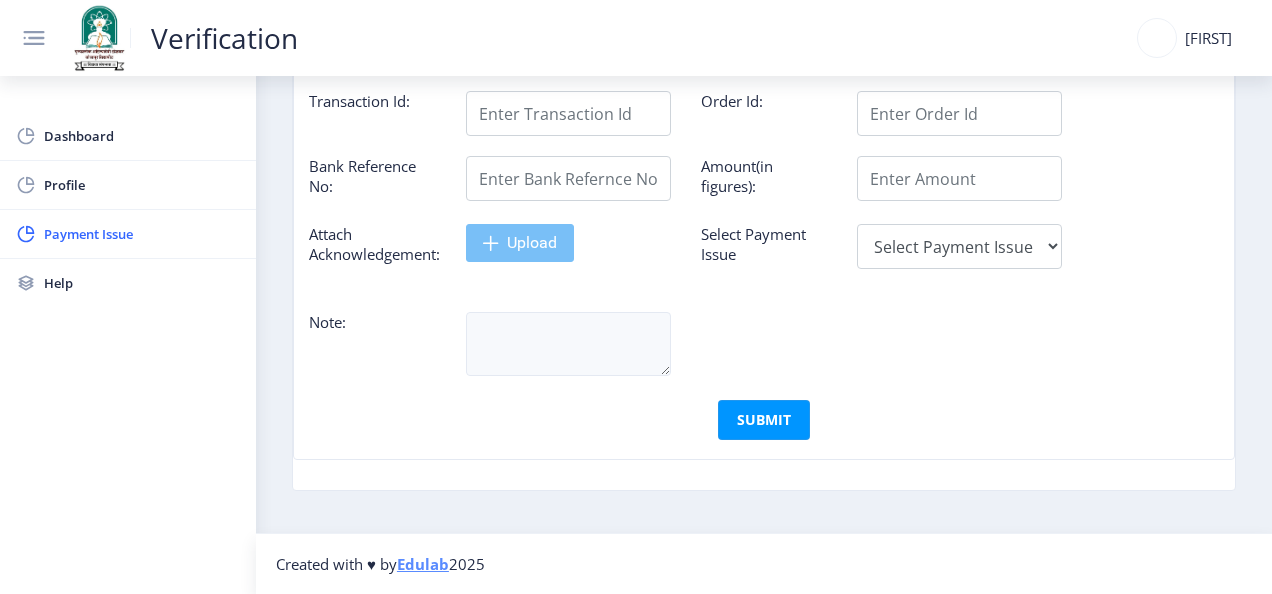 scroll, scrollTop: 68, scrollLeft: 0, axis: vertical 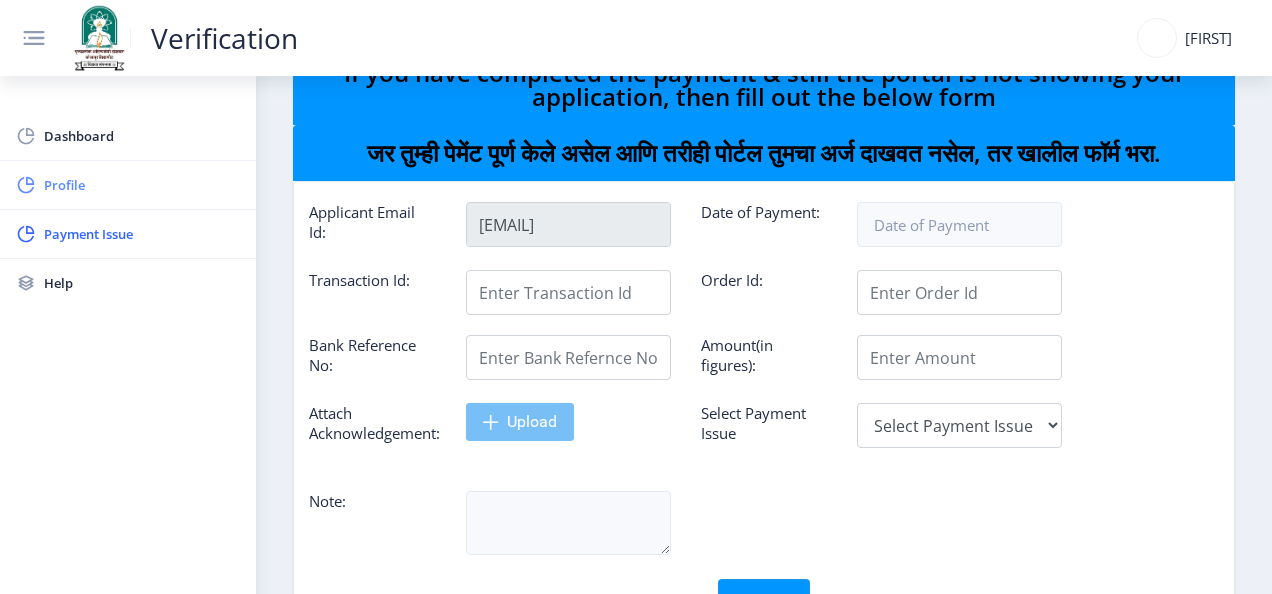 click on "Profile" at bounding box center (128, 185) 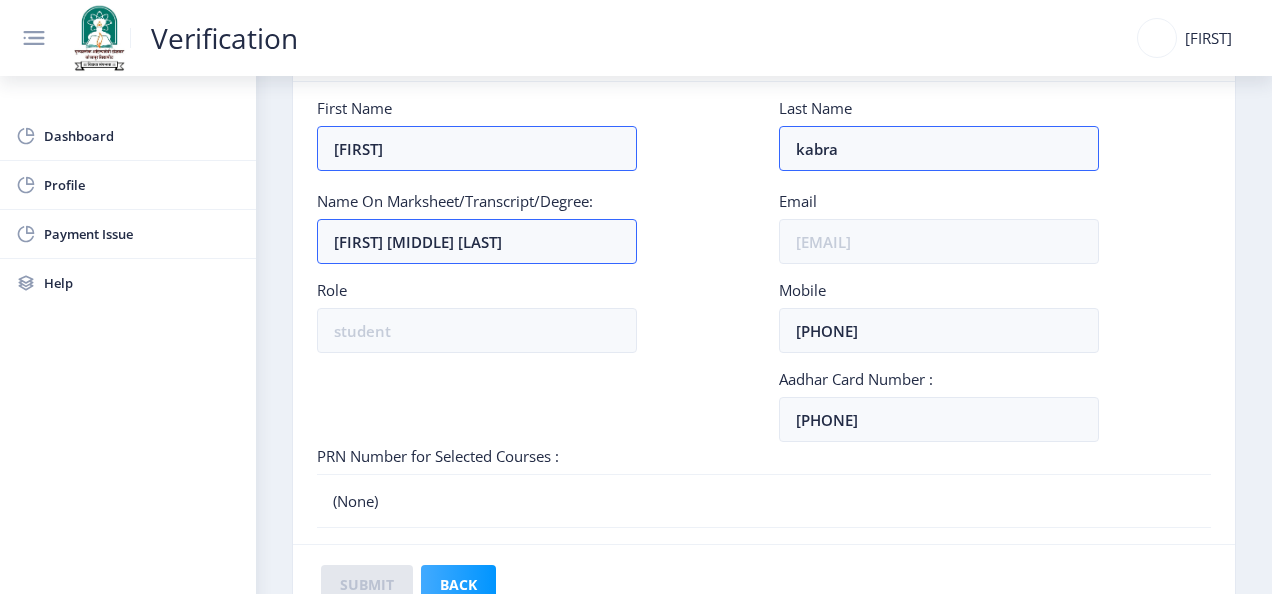 scroll, scrollTop: 200, scrollLeft: 0, axis: vertical 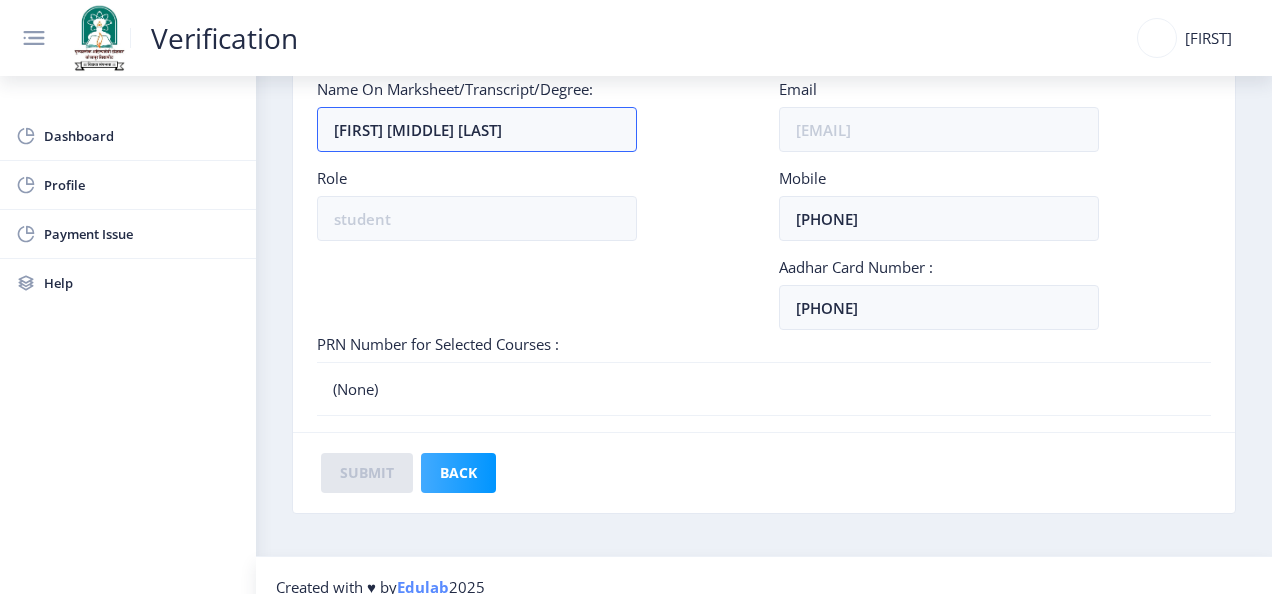 click on "(None)" at bounding box center [764, 389] 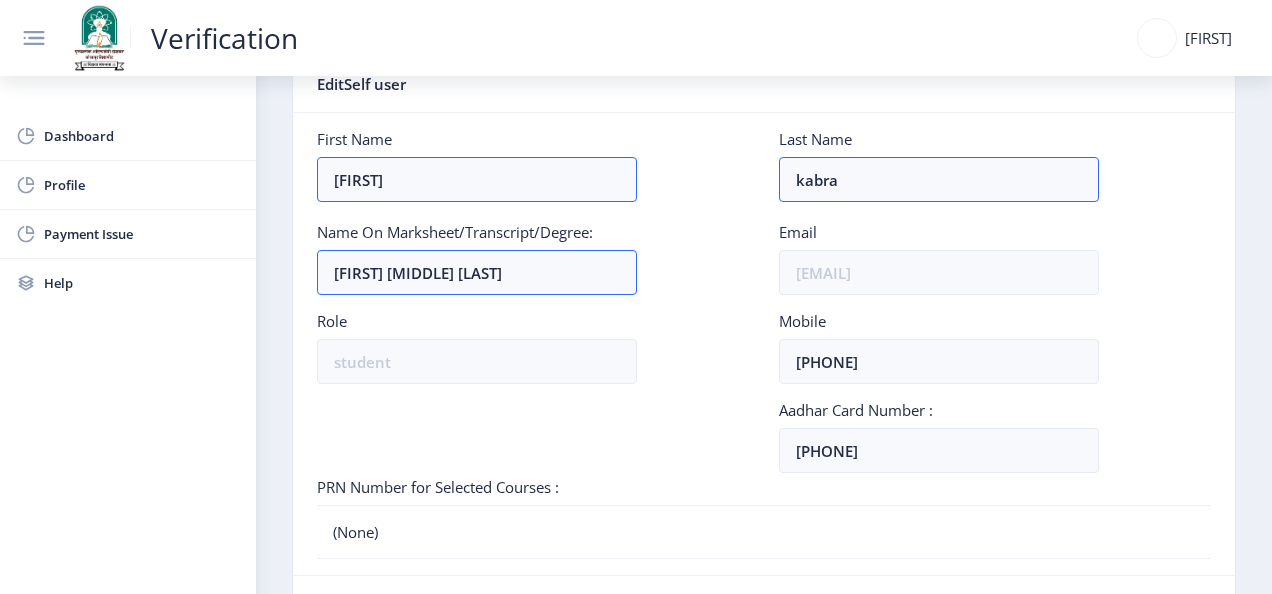 scroll, scrollTop: 0, scrollLeft: 0, axis: both 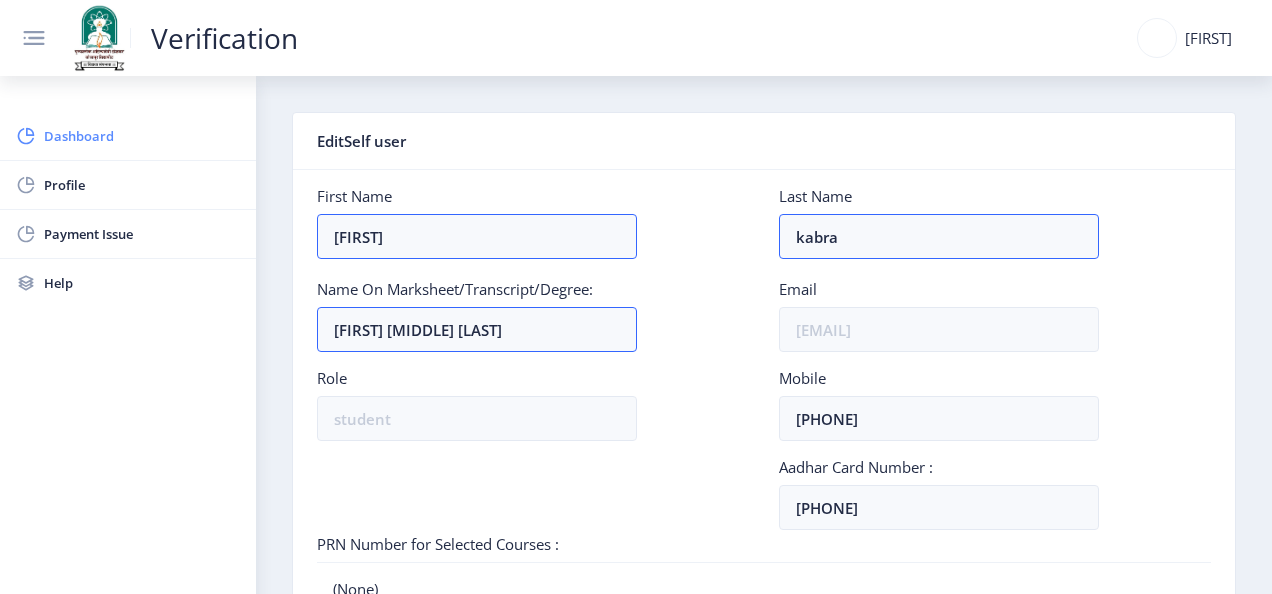 click on "Dashboard" at bounding box center [142, 136] 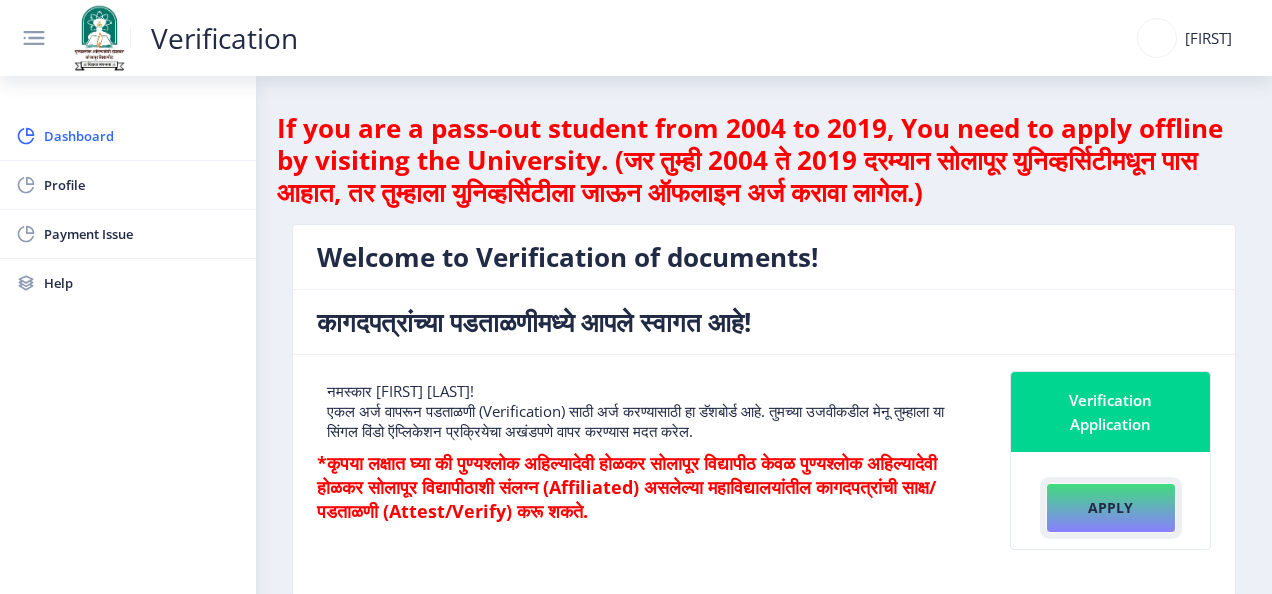 click on "Apply" at bounding box center (1111, 508) 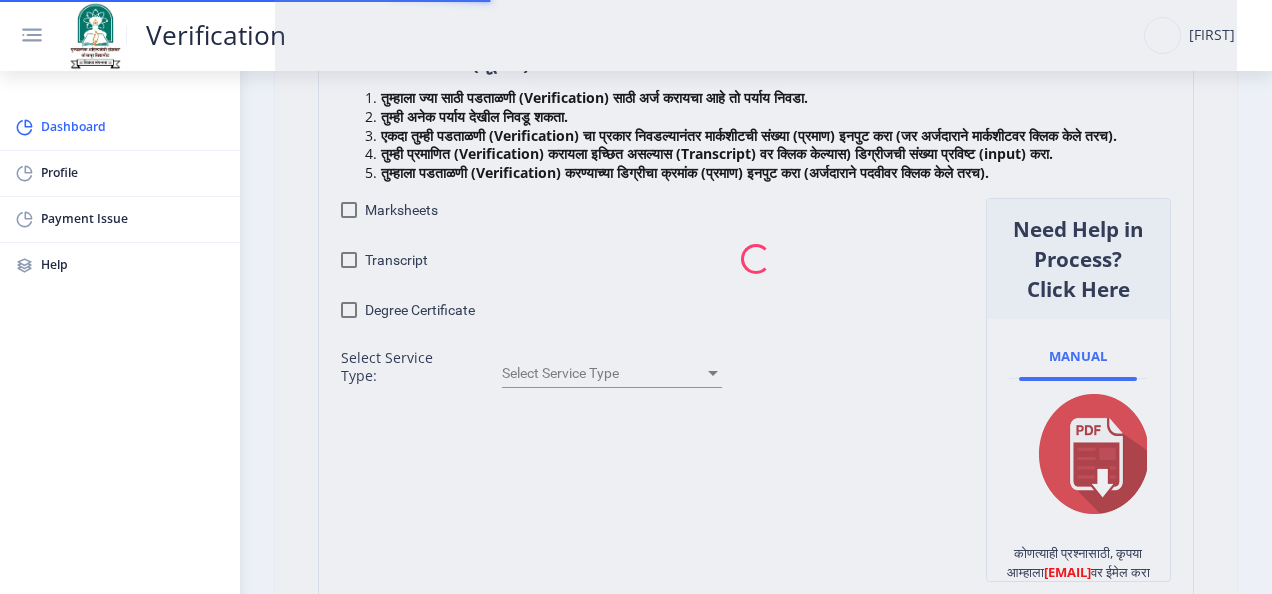 scroll, scrollTop: 400, scrollLeft: 0, axis: vertical 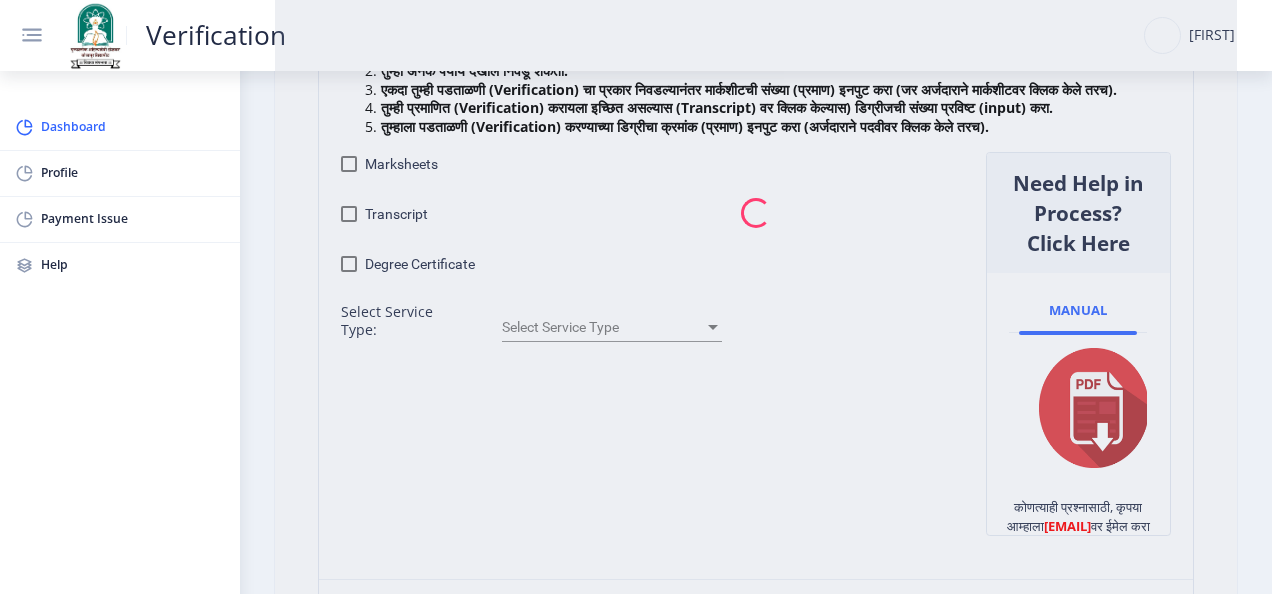 drag, startPoint x: 354, startPoint y: 182, endPoint x: 351, endPoint y: 215, distance: 33.13608 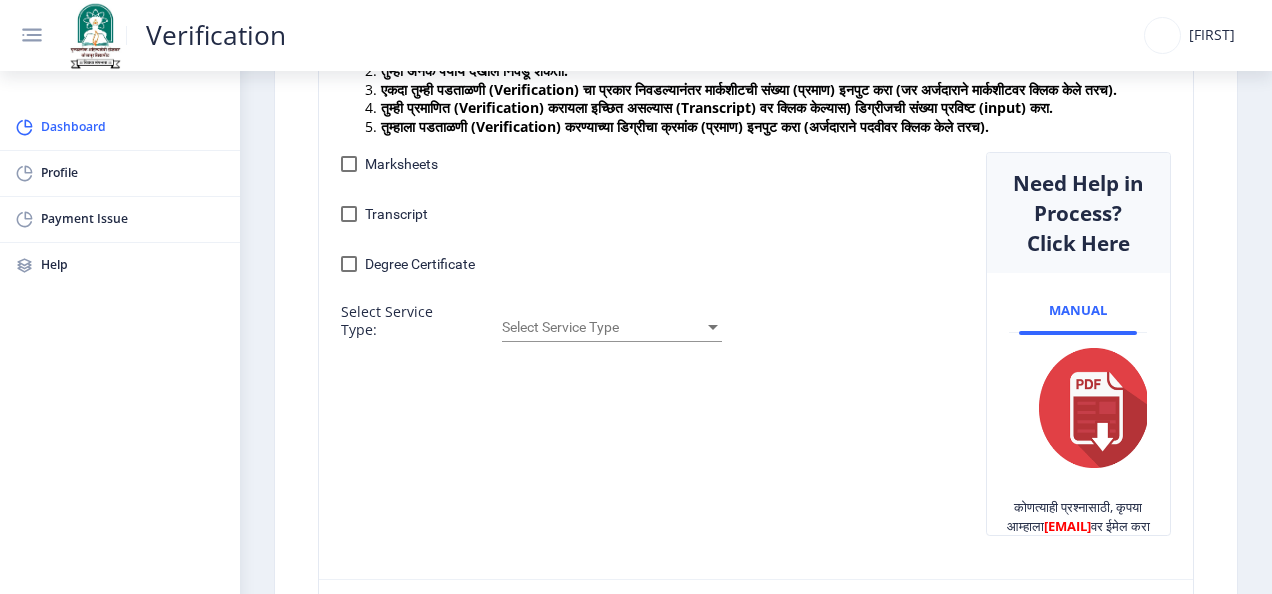 click at bounding box center (349, 164) 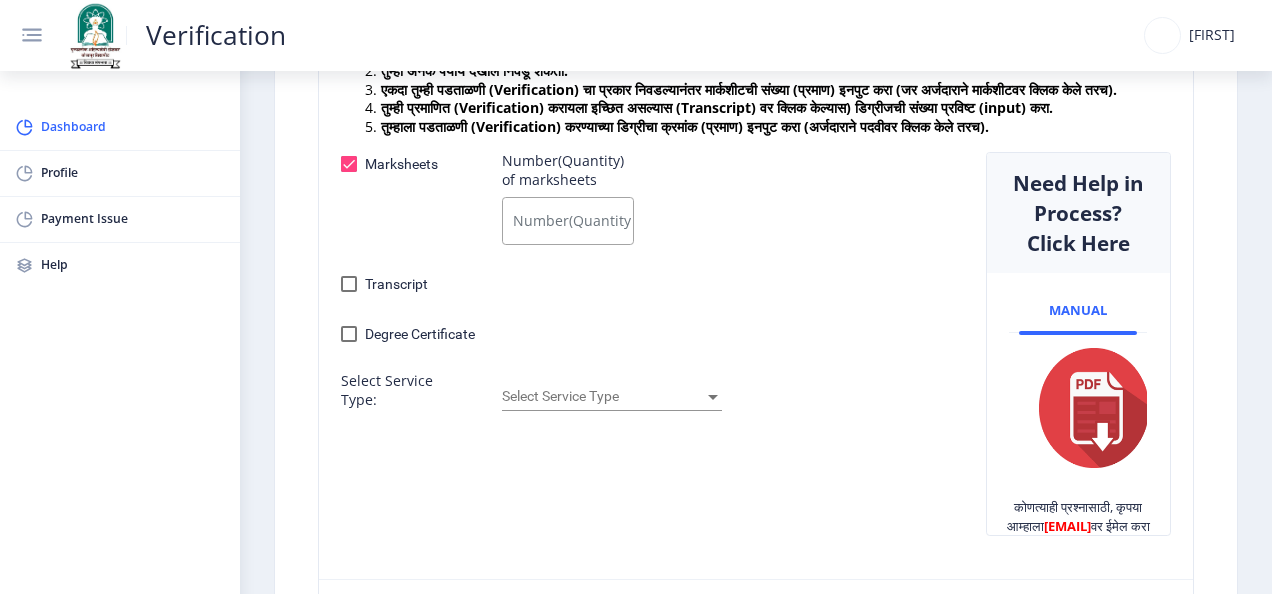 click on "Degree Certificate" at bounding box center (408, 334) 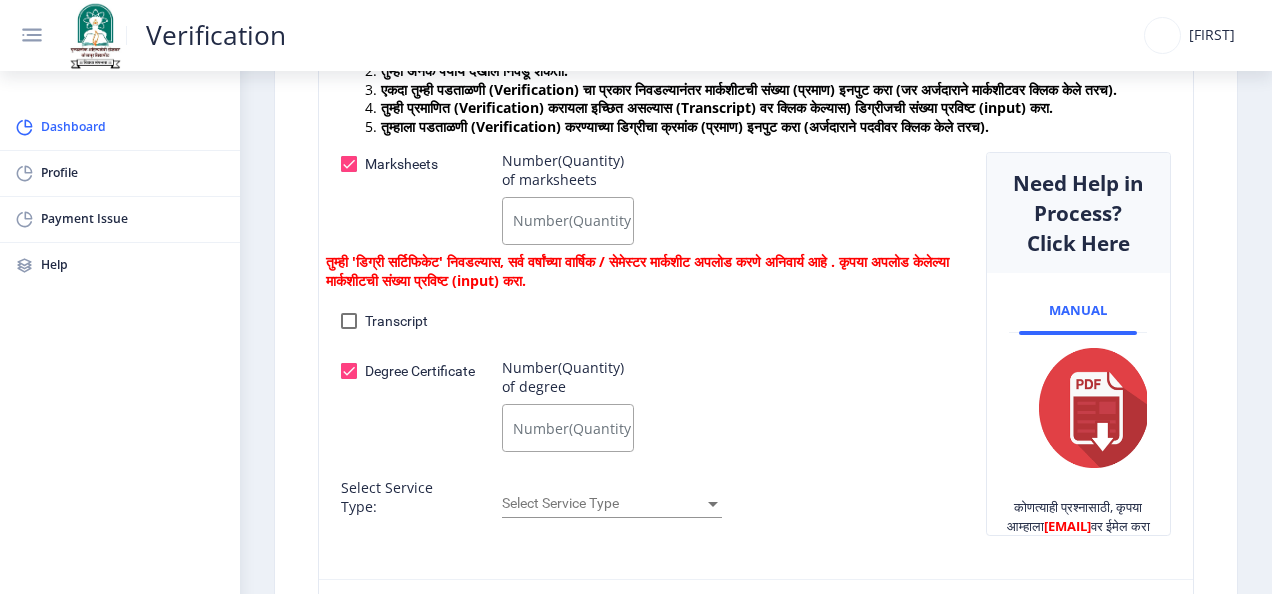 click on "Number(Quantity) of marksheets" at bounding box center (567, 221) 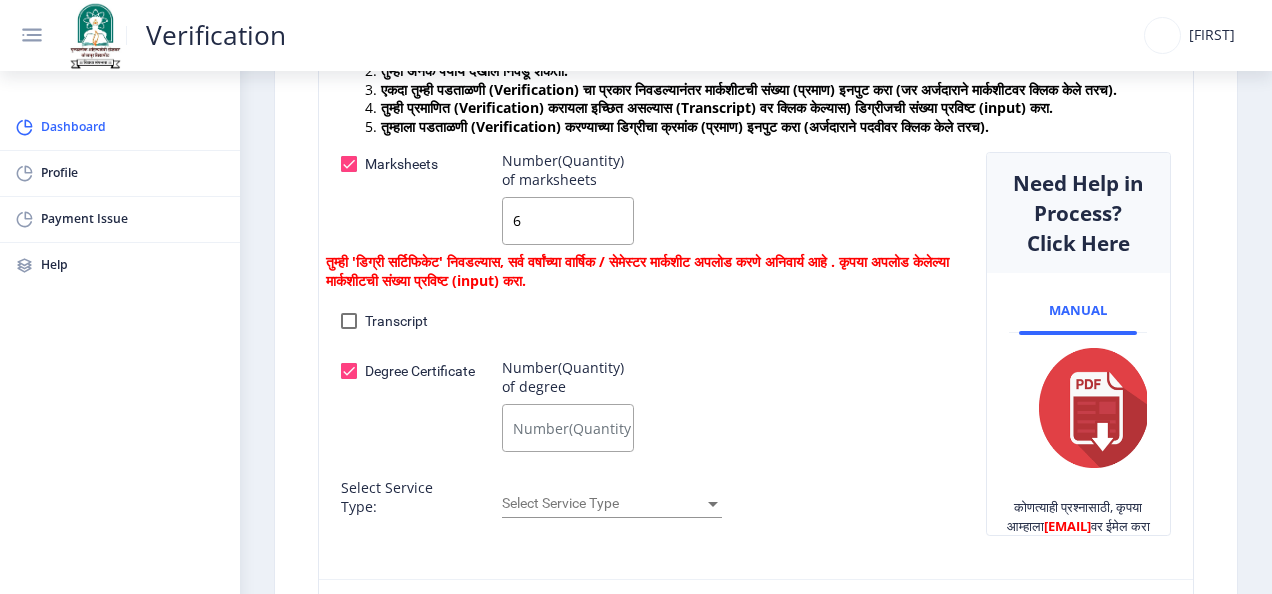 type on "6" 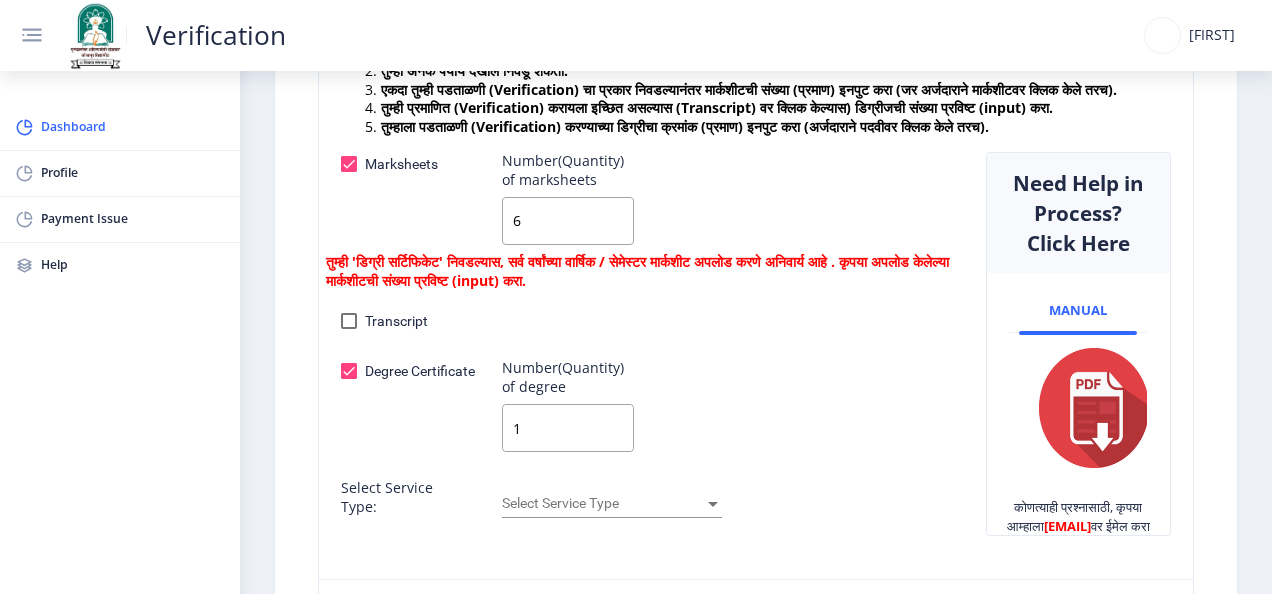 type on "1" 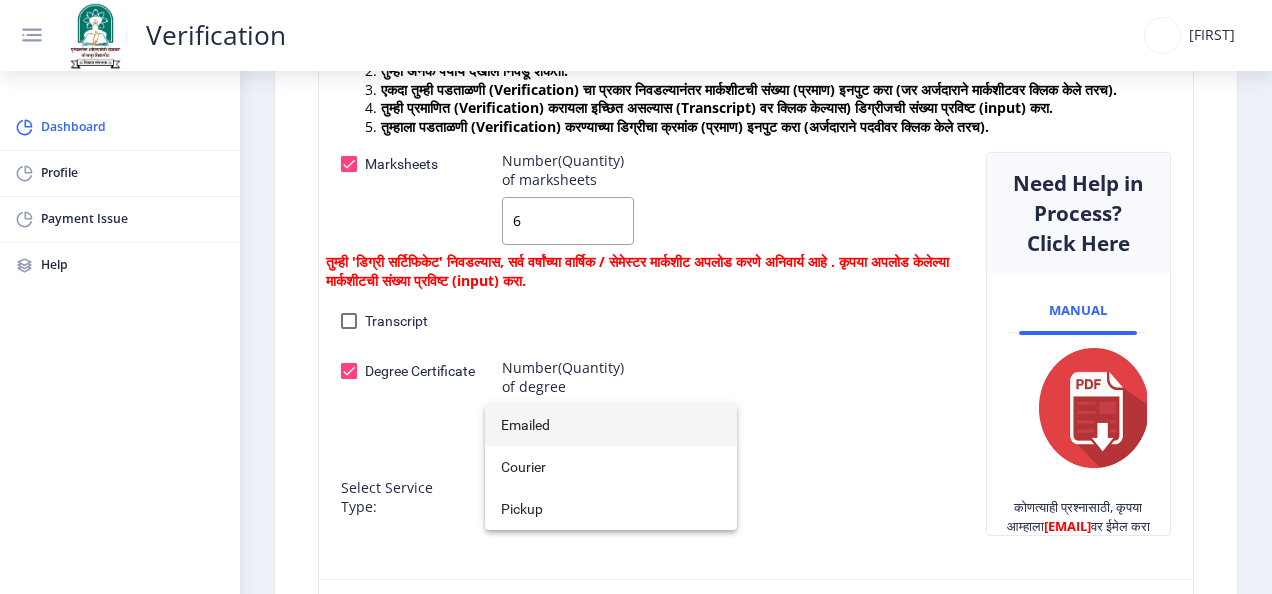 click on "Emailed" at bounding box center (611, 425) 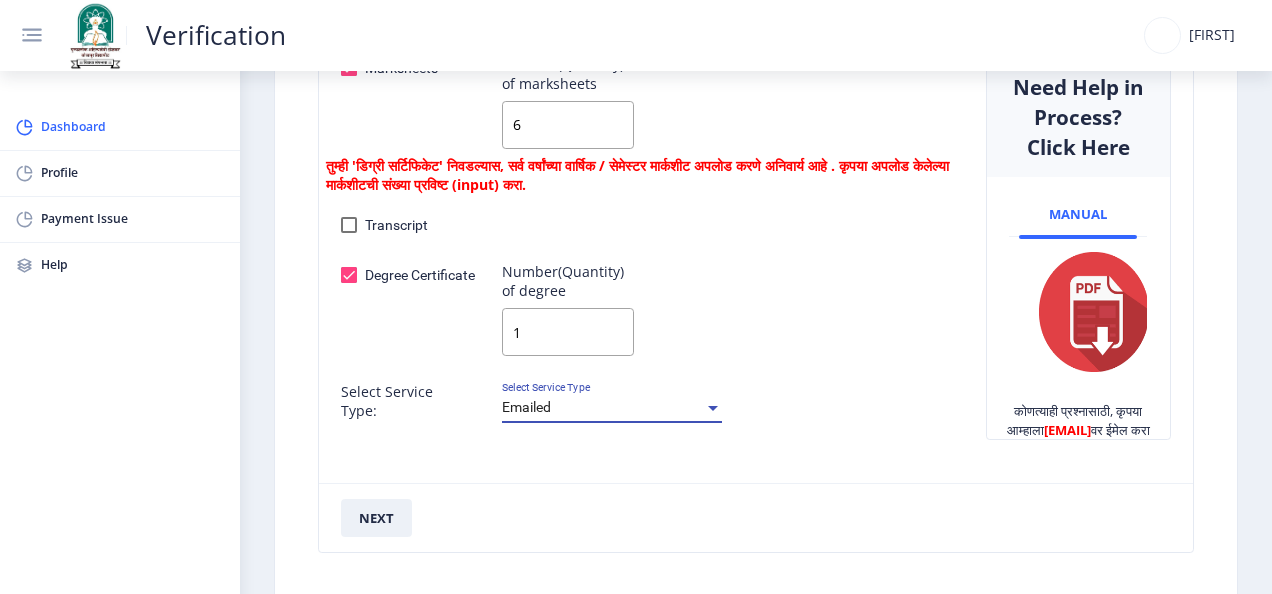 scroll, scrollTop: 662, scrollLeft: 0, axis: vertical 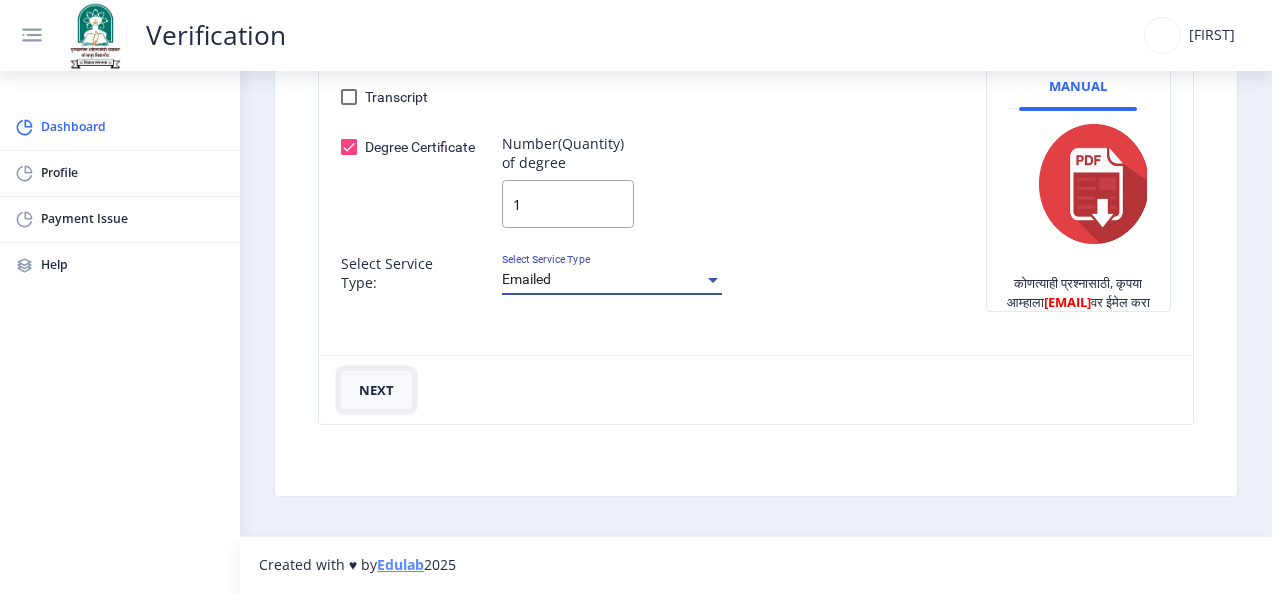 click on "next" at bounding box center (376, 390) 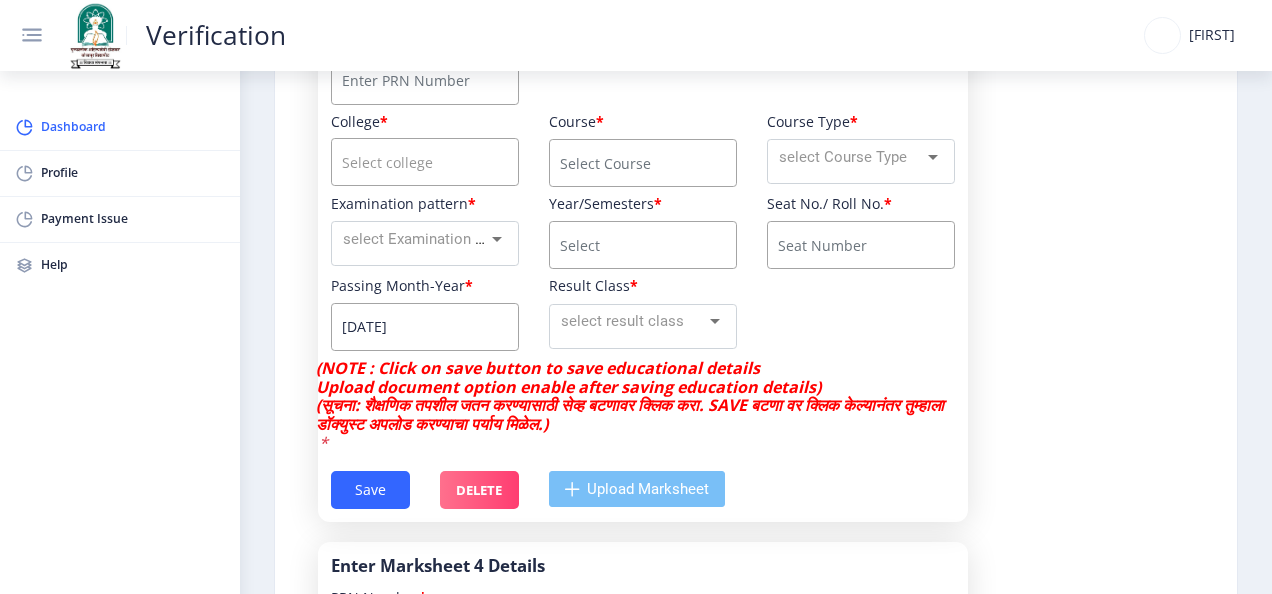 scroll, scrollTop: 1900, scrollLeft: 0, axis: vertical 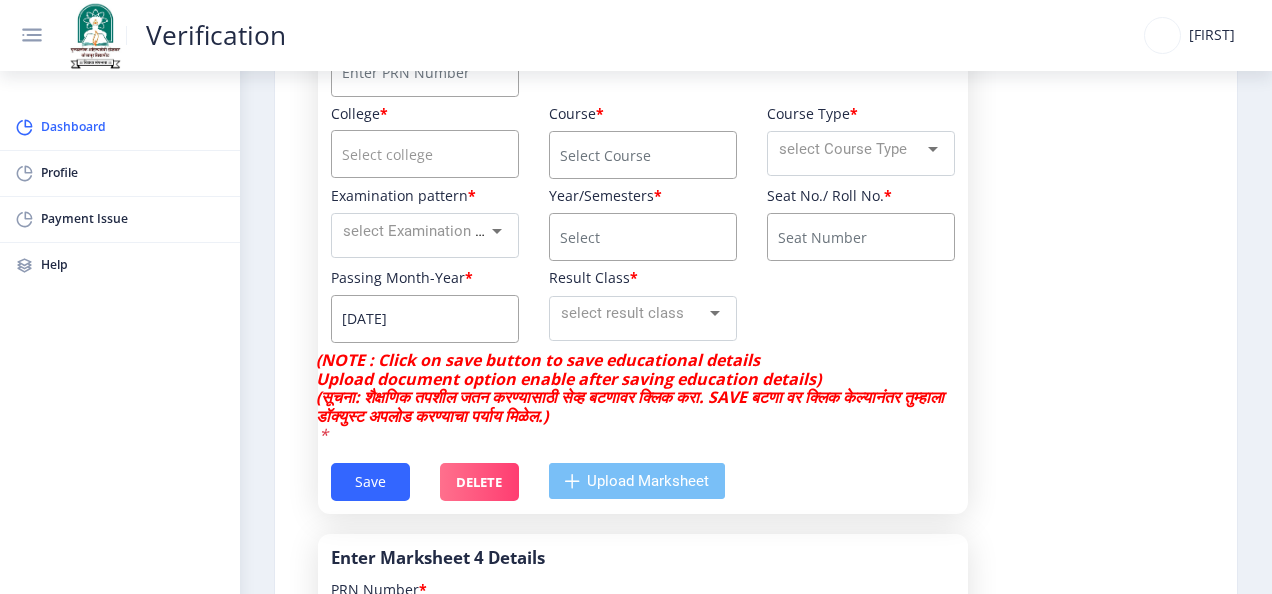 click on "Verification [FIRST] Dashboard Profile Payment Issue Help आपली प्रक्रिया पूर्ण करण्यासाठी सर्व चरण (Steps) पूर्ण करा !!! Verification Type 2 Document Details & Upload Documents 3 Institute Details 4 Preview दस्तऐवज तपशील (Details) जोडा आणि दस्तऐवज अपलोड करा Instructions (सूचना)  ज्यांची महाविद्यालये (Colleges) आणि अभ्यासक्रम (Courses) पुण्यश्लोक अहिल्यादेवी होळकर सोलापूर विद्यापीठाशी संलग्न (Affiliated) आहेत, त्यांचाच डेटा इनपुट करा.  (सूचना: शैक्षणिक तपशील (details) जतन (Save) करण्यासाठी सेव्ह बटणावर क्लिक करा)  Marksheets  PRN Number * * * *" at bounding box center (636, 297) 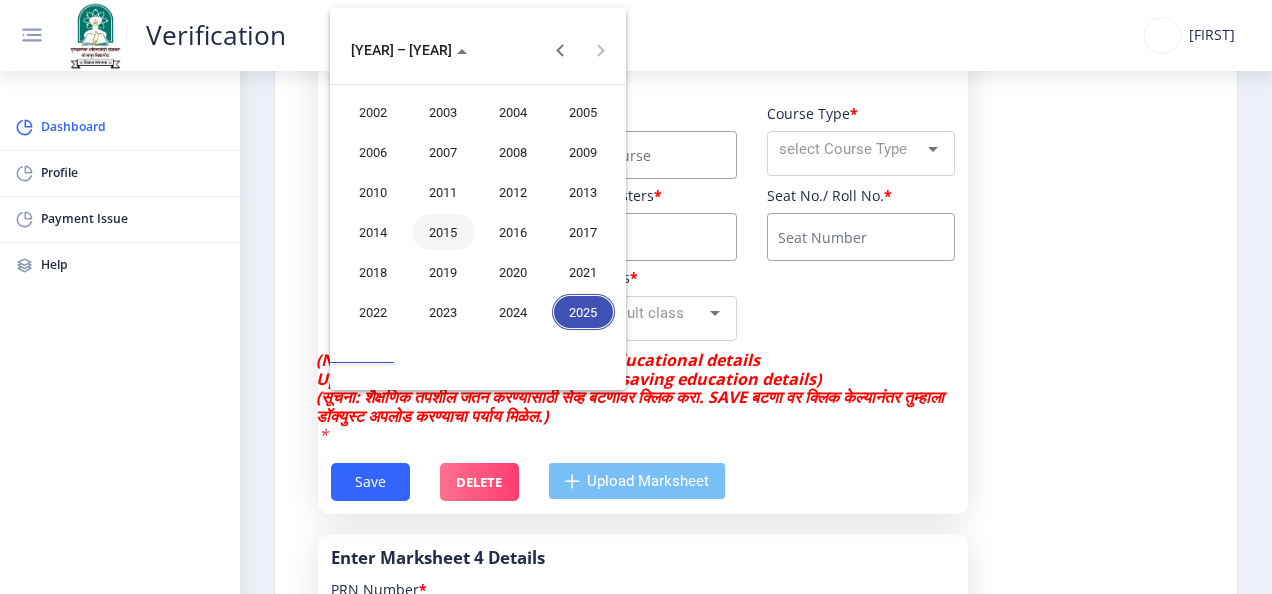 click on "2015" at bounding box center [443, 232] 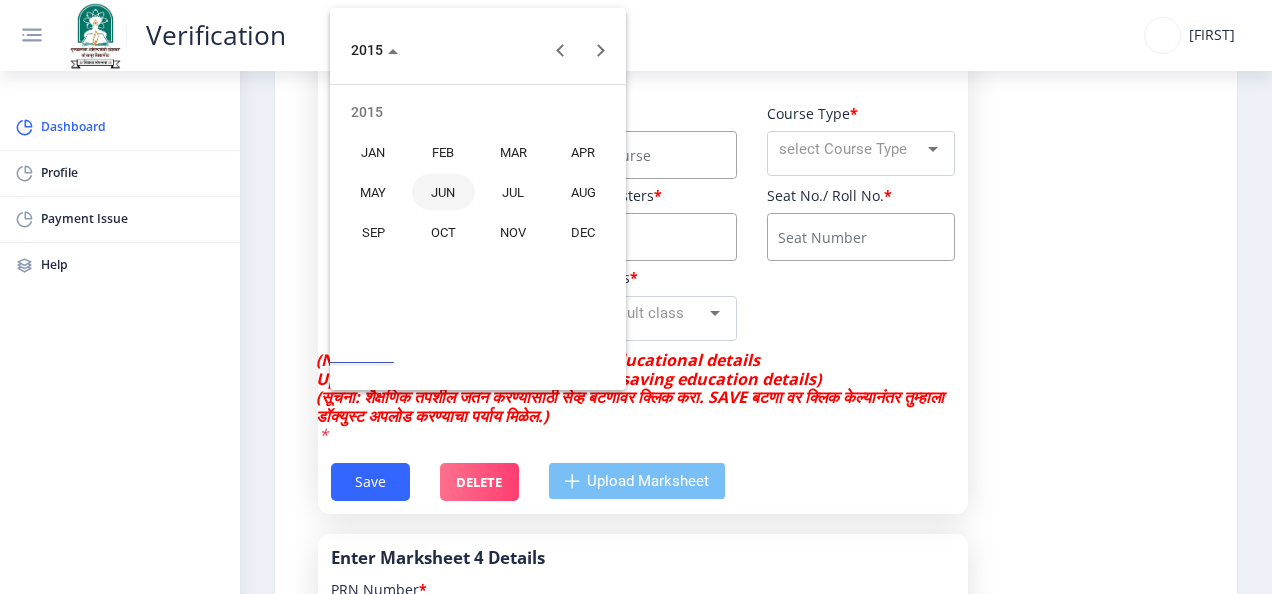 click on "JUN" at bounding box center [443, 192] 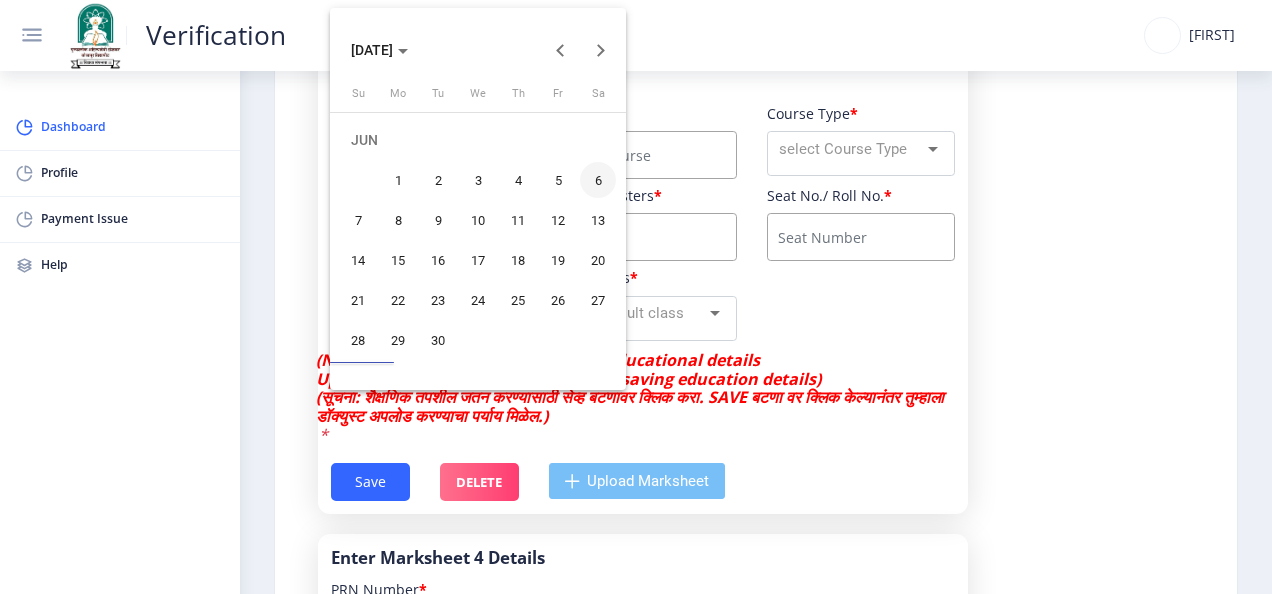 click on "6" at bounding box center (598, 180) 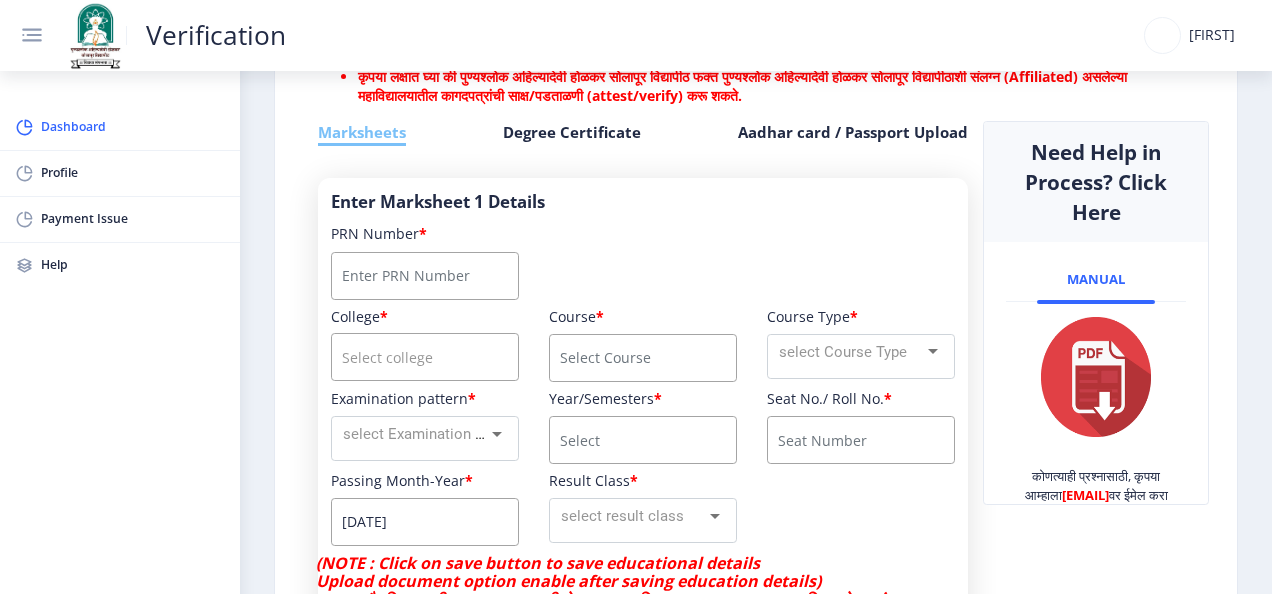 scroll, scrollTop: 574, scrollLeft: 0, axis: vertical 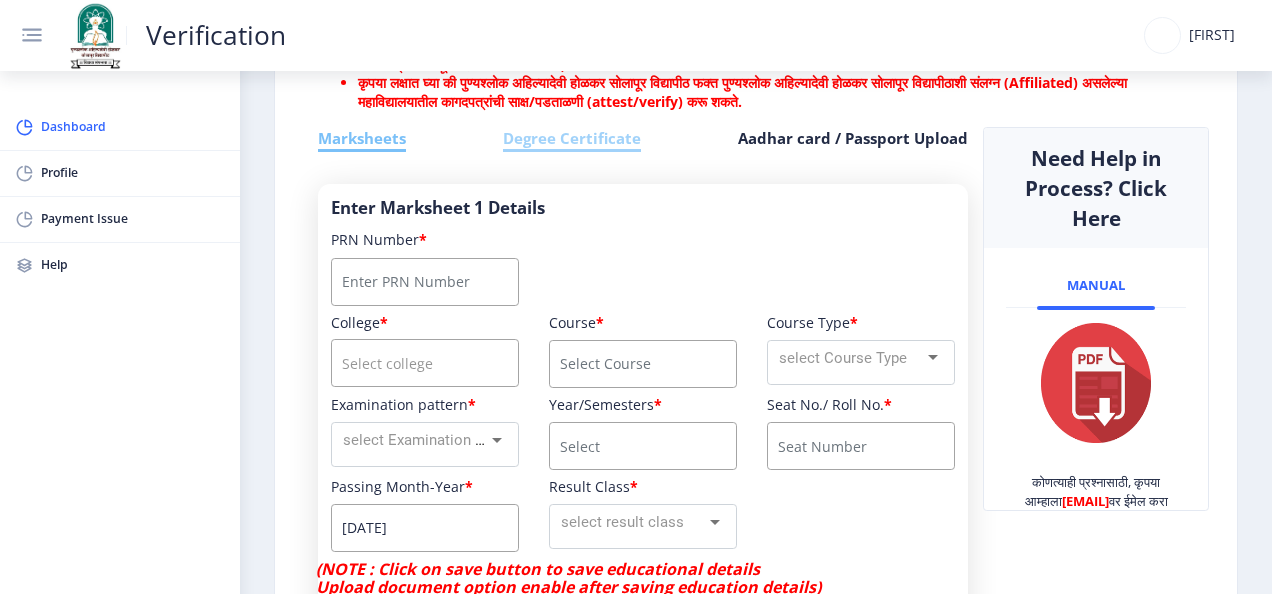 click on "Degree Certificate" at bounding box center [572, 140] 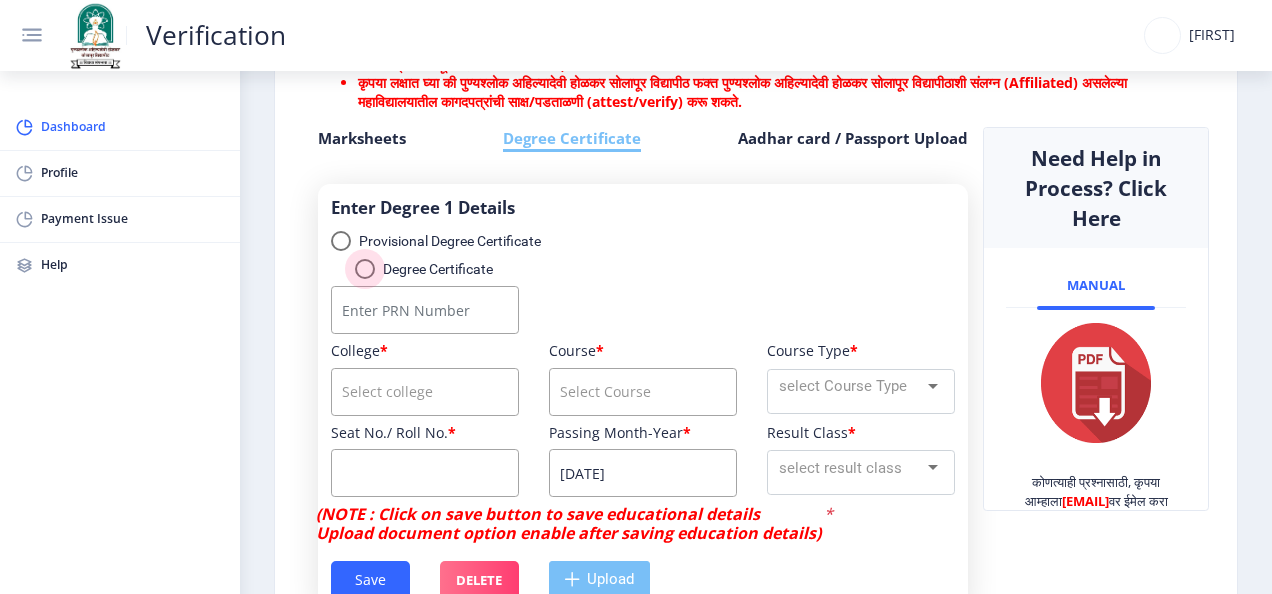click at bounding box center [365, 269] 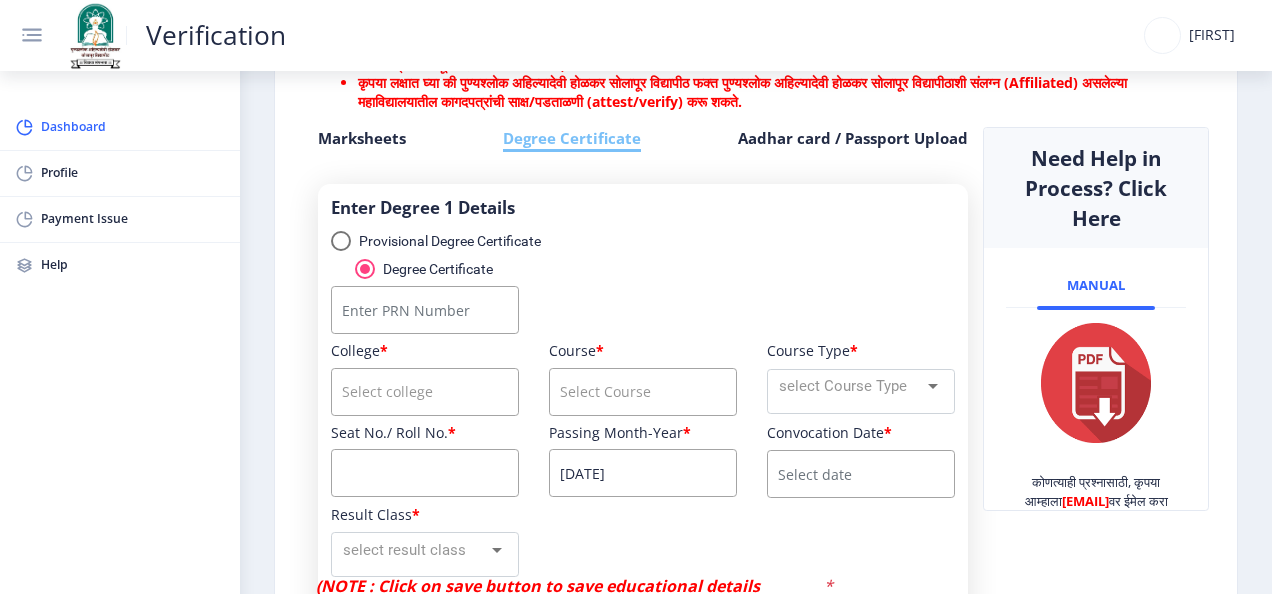 click at bounding box center [341, 241] 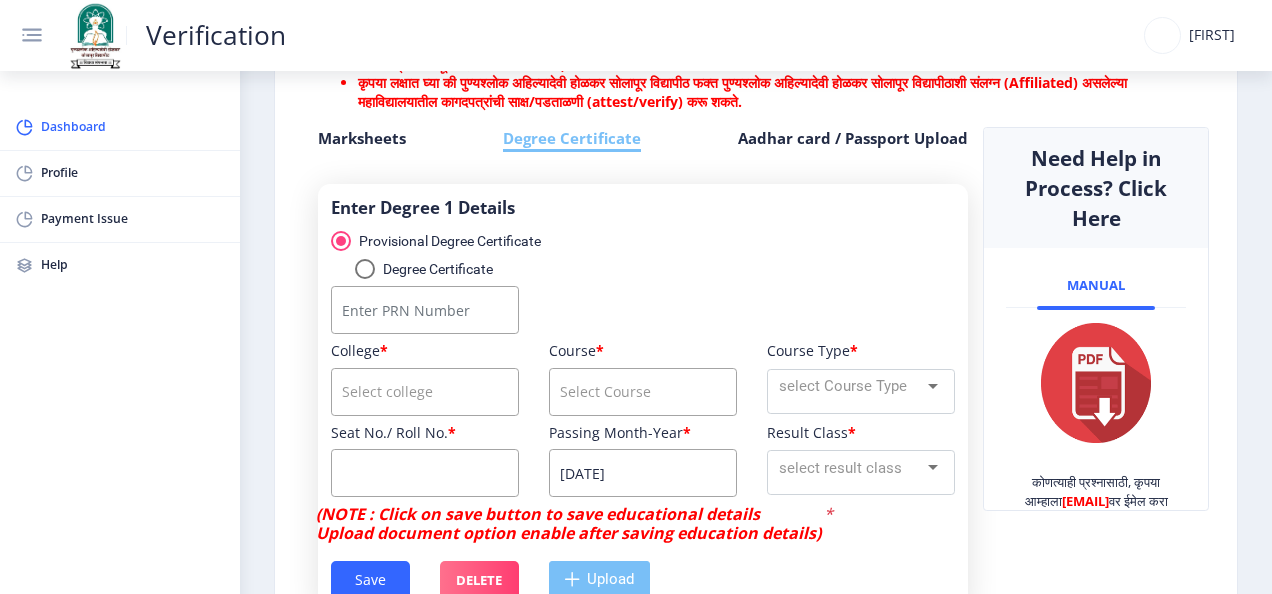 click at bounding box center [365, 269] 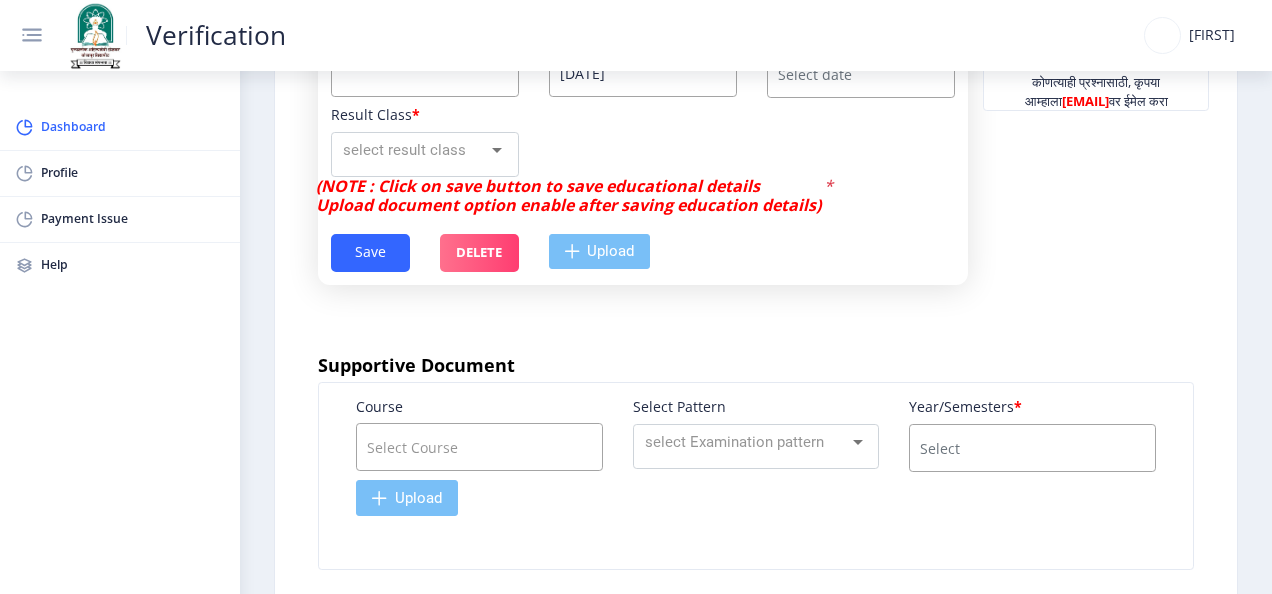scroll, scrollTop: 1174, scrollLeft: 0, axis: vertical 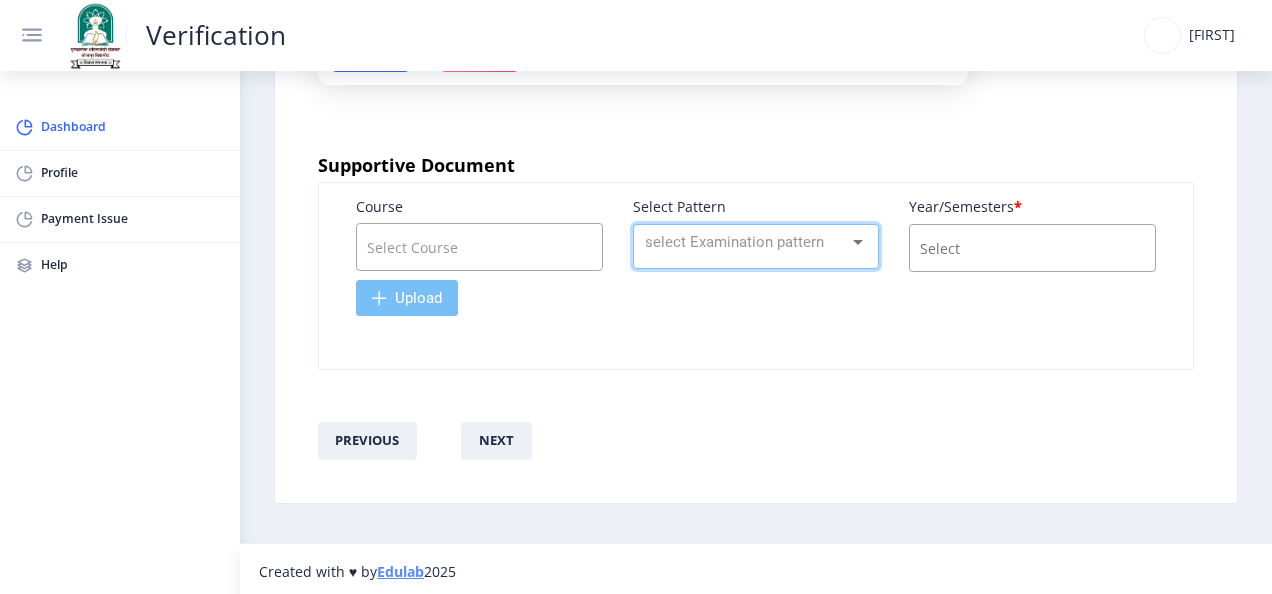 click on "select Examination pattern" at bounding box center (747, 242) 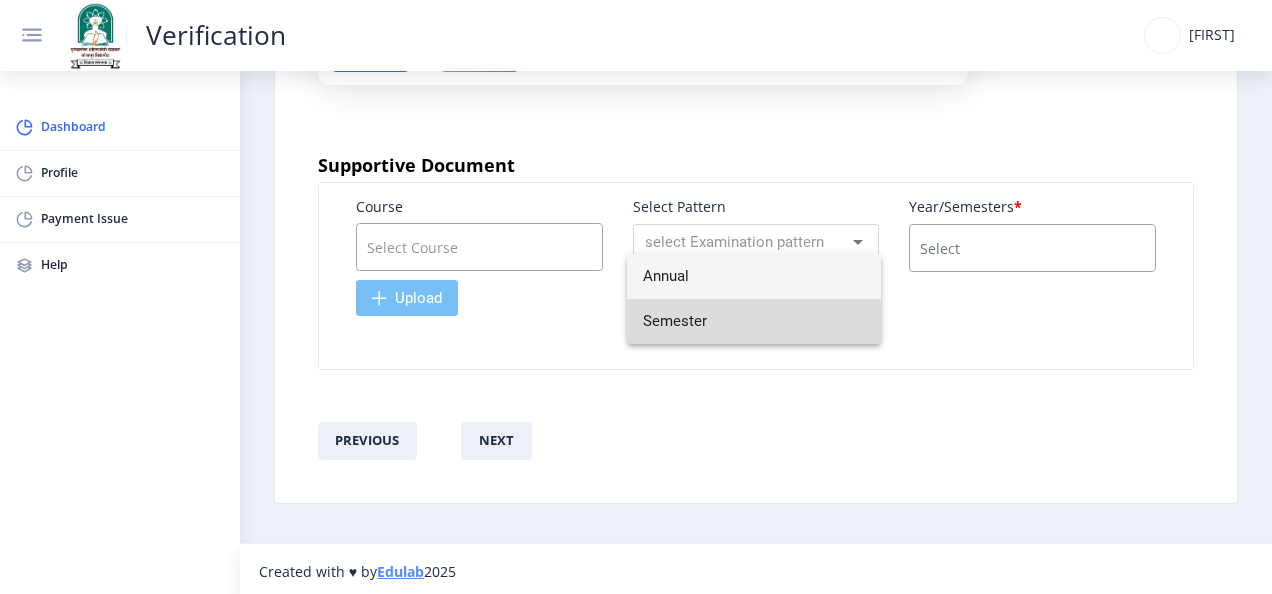 click on "Semester" at bounding box center (754, 321) 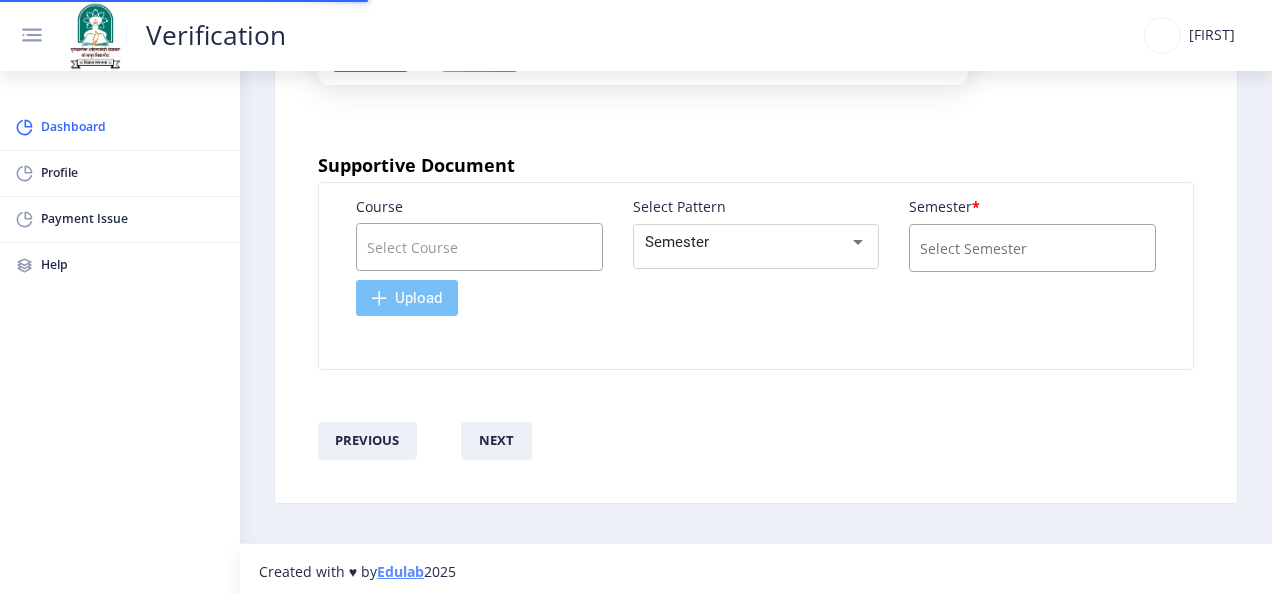 click at bounding box center (1032, 248) 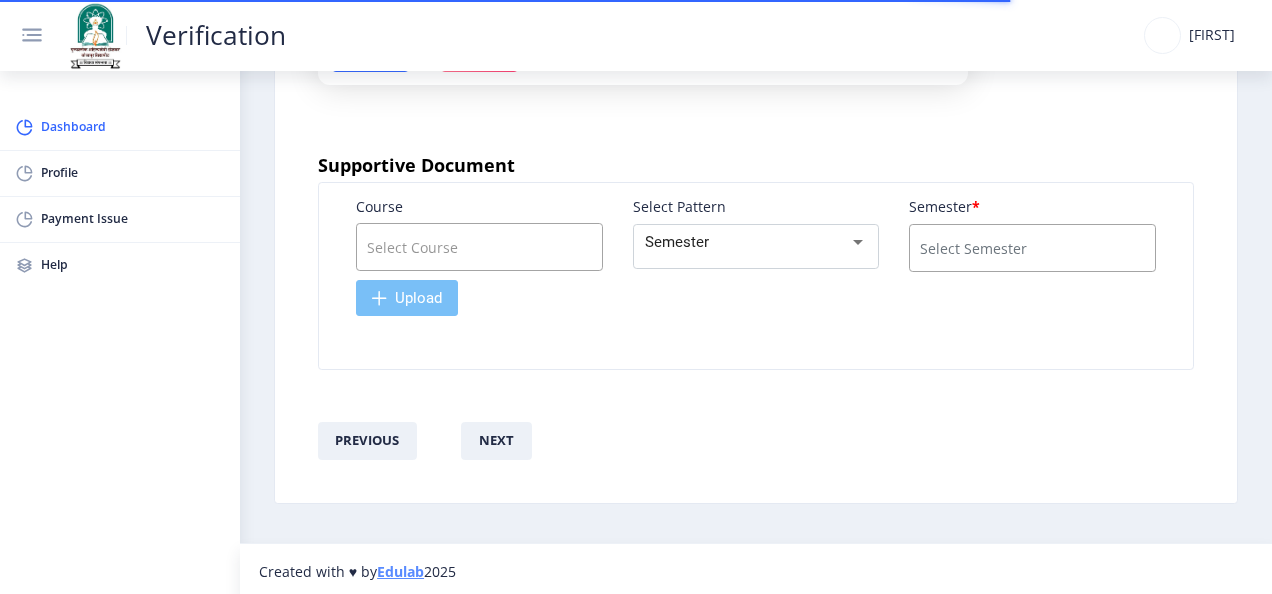 click at bounding box center (479, 247) 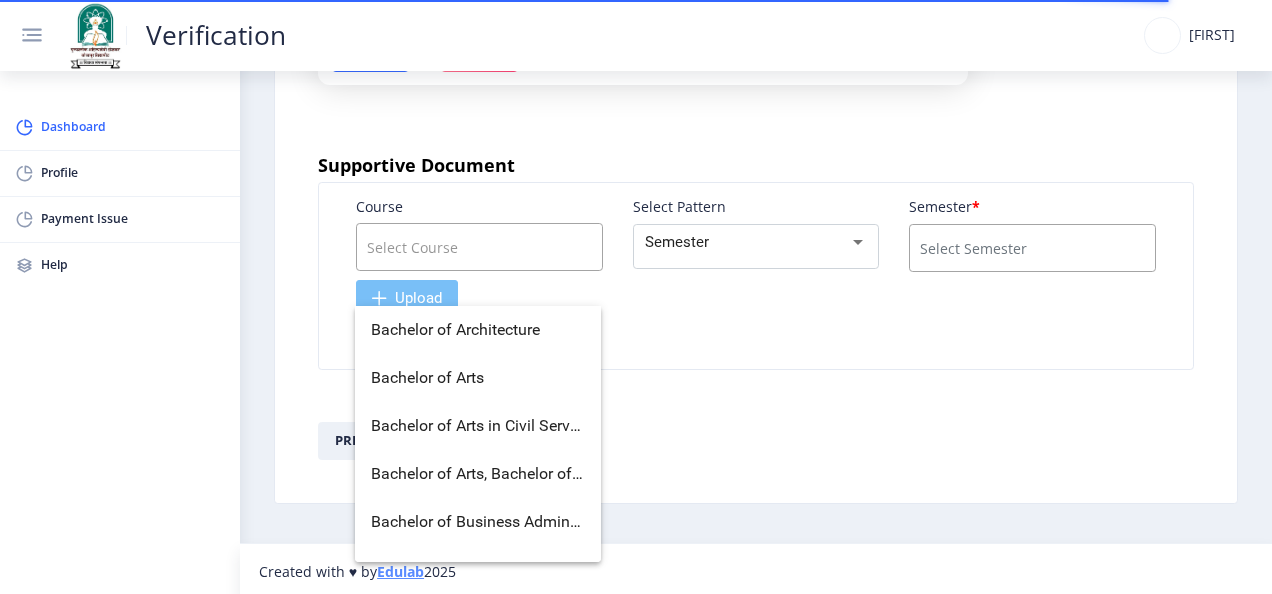 click at bounding box center (479, 247) 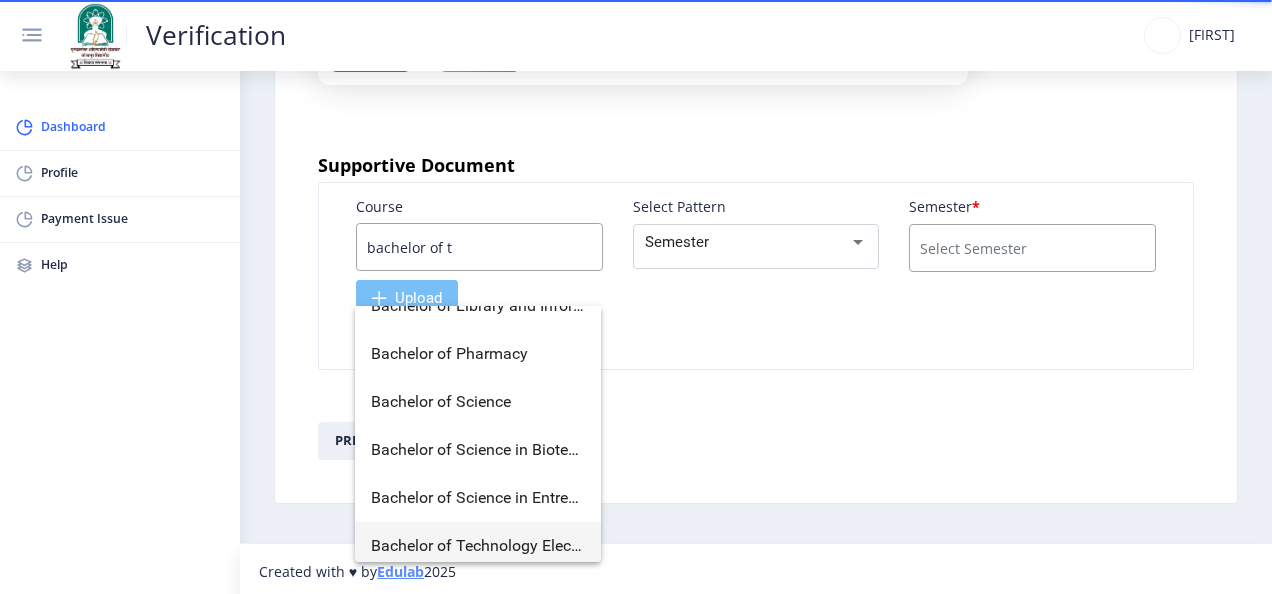 scroll, scrollTop: 800, scrollLeft: 0, axis: vertical 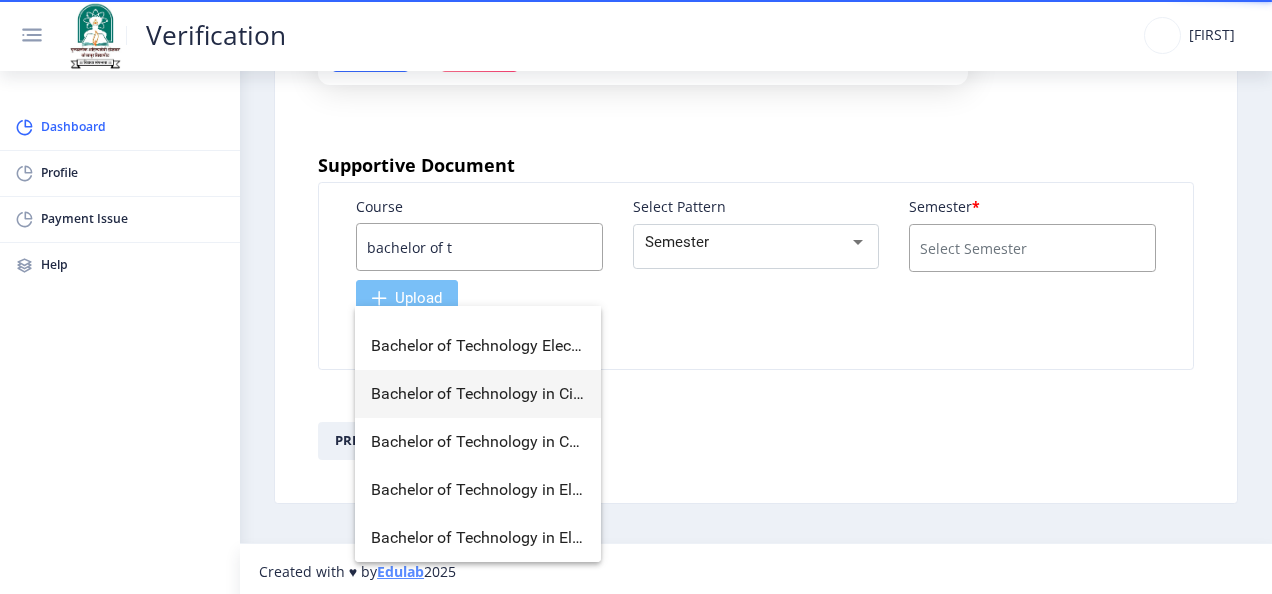 click on "Bachelor of Technology in Civil Engineering" at bounding box center (478, 394) 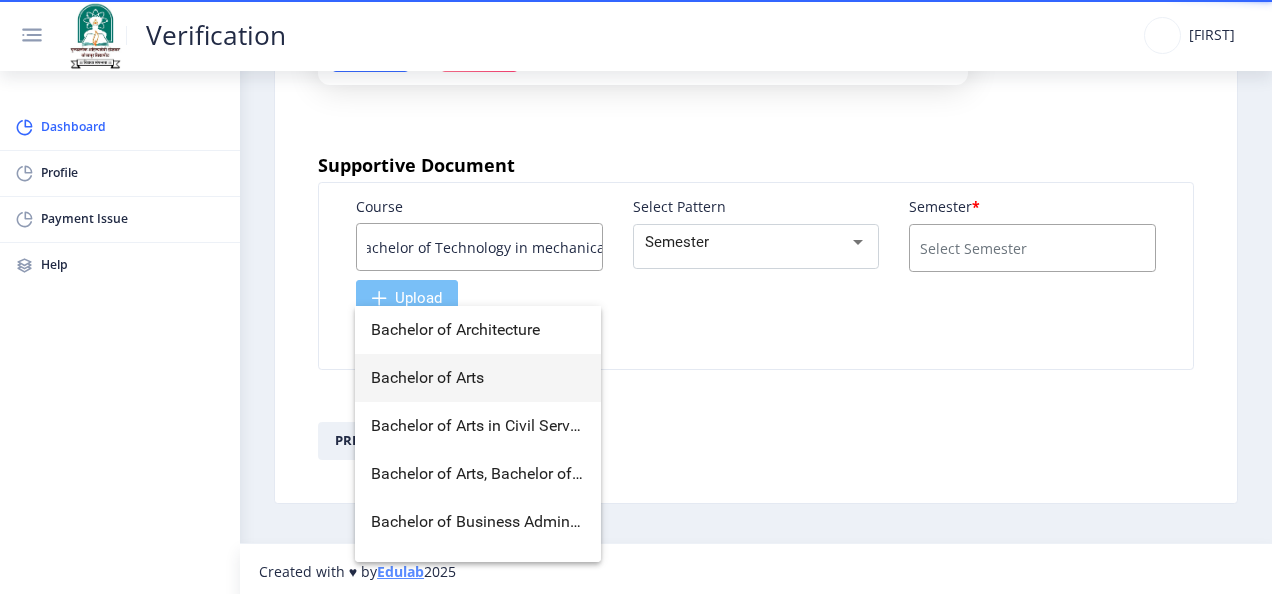 scroll, scrollTop: 0, scrollLeft: 16, axis: horizontal 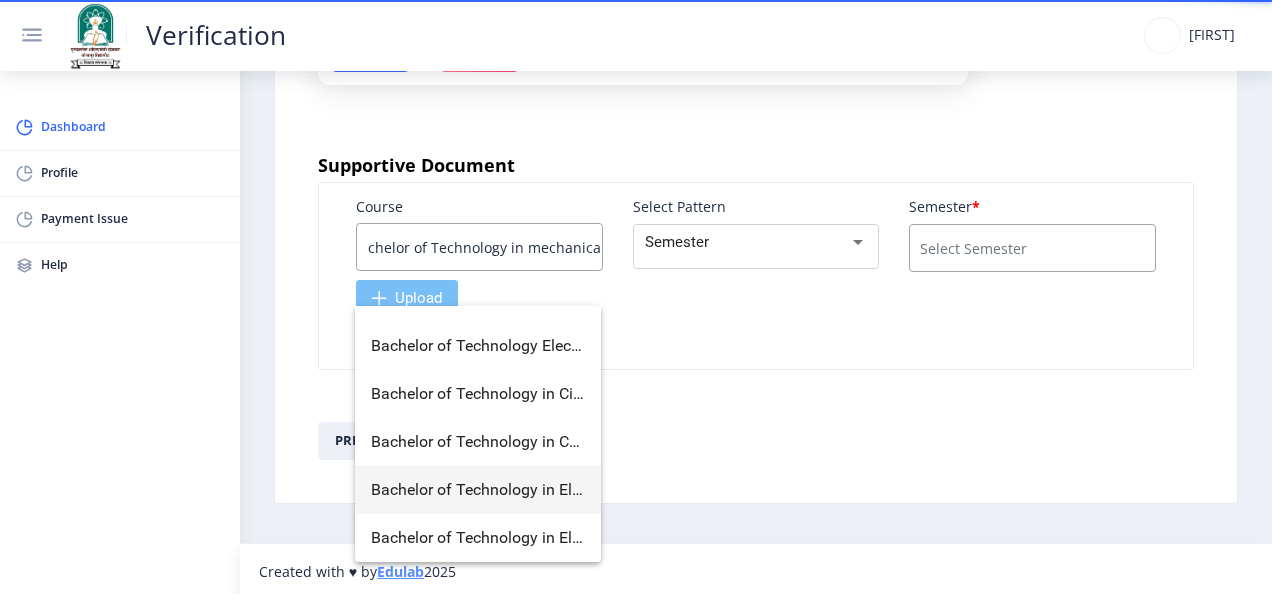 type on "Bachelor of Technology in mechanical" 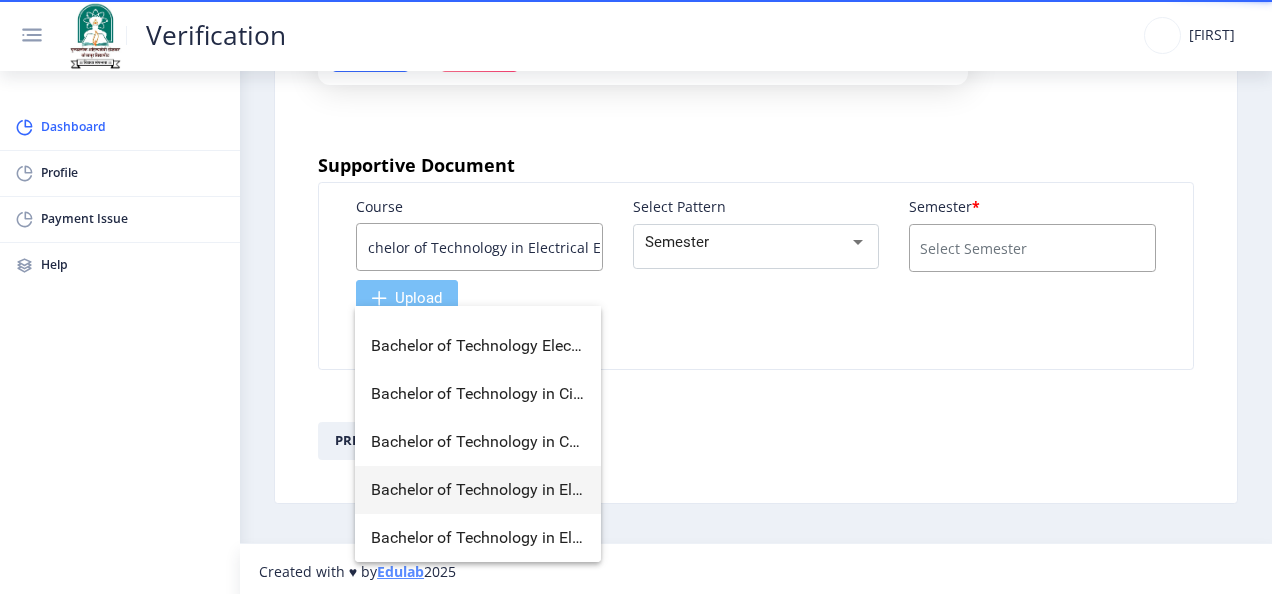 scroll, scrollTop: 0, scrollLeft: 78, axis: horizontal 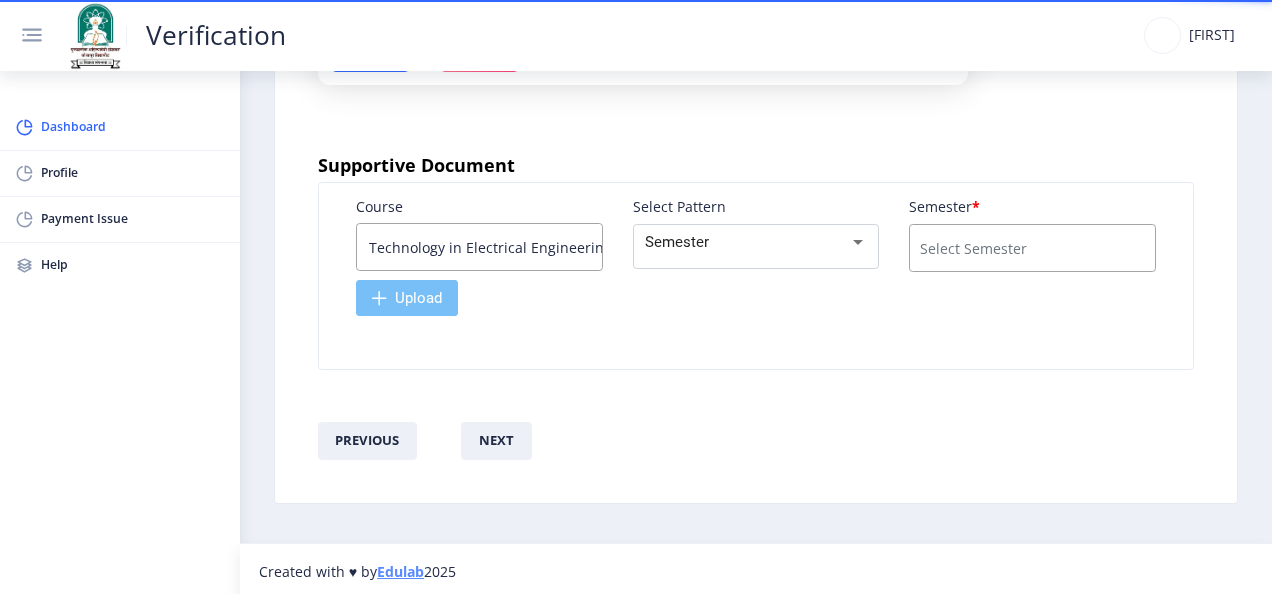 click on "Bachelor of Technology in Electrical Engineering" at bounding box center [479, 247] 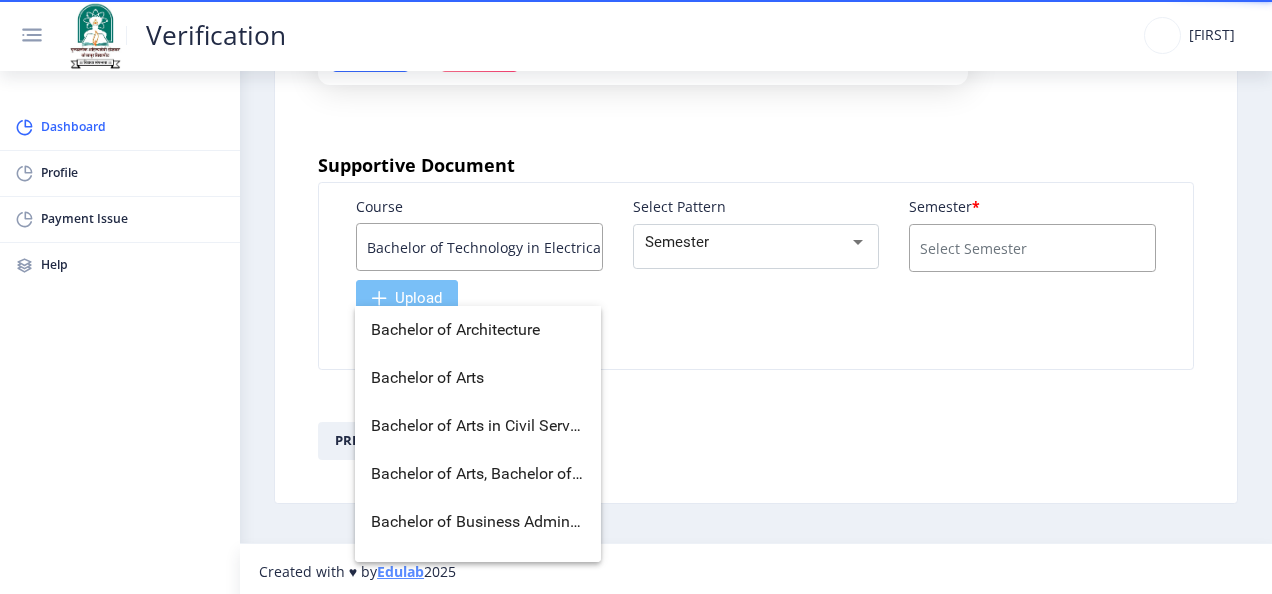 scroll, scrollTop: 0, scrollLeft: 0, axis: both 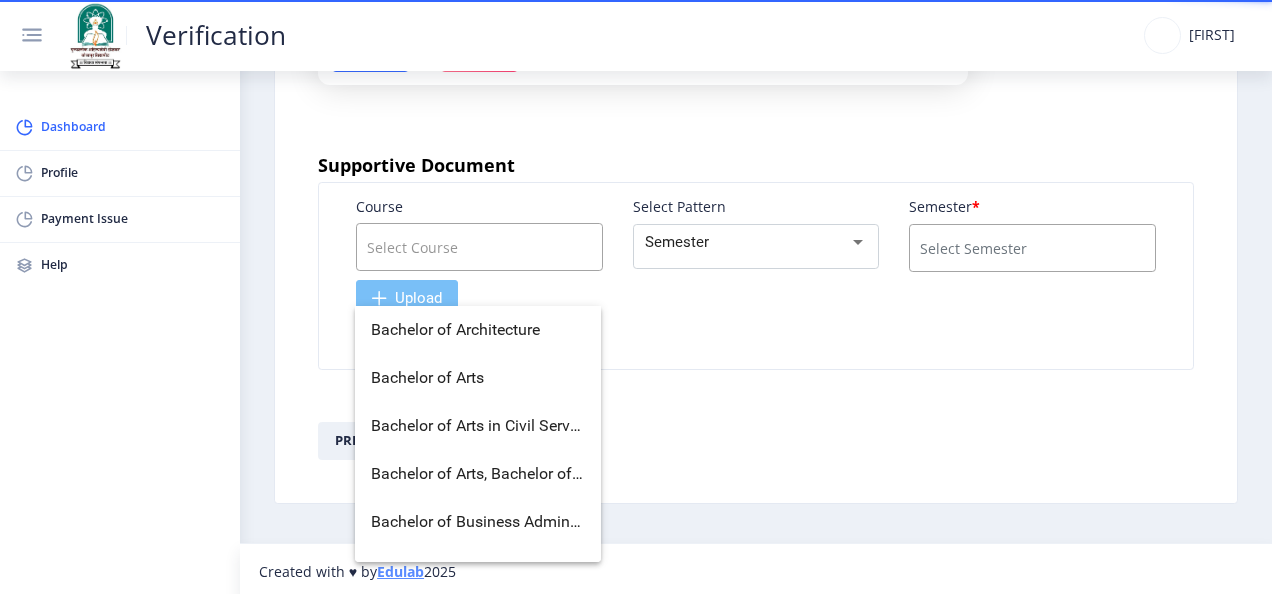 type 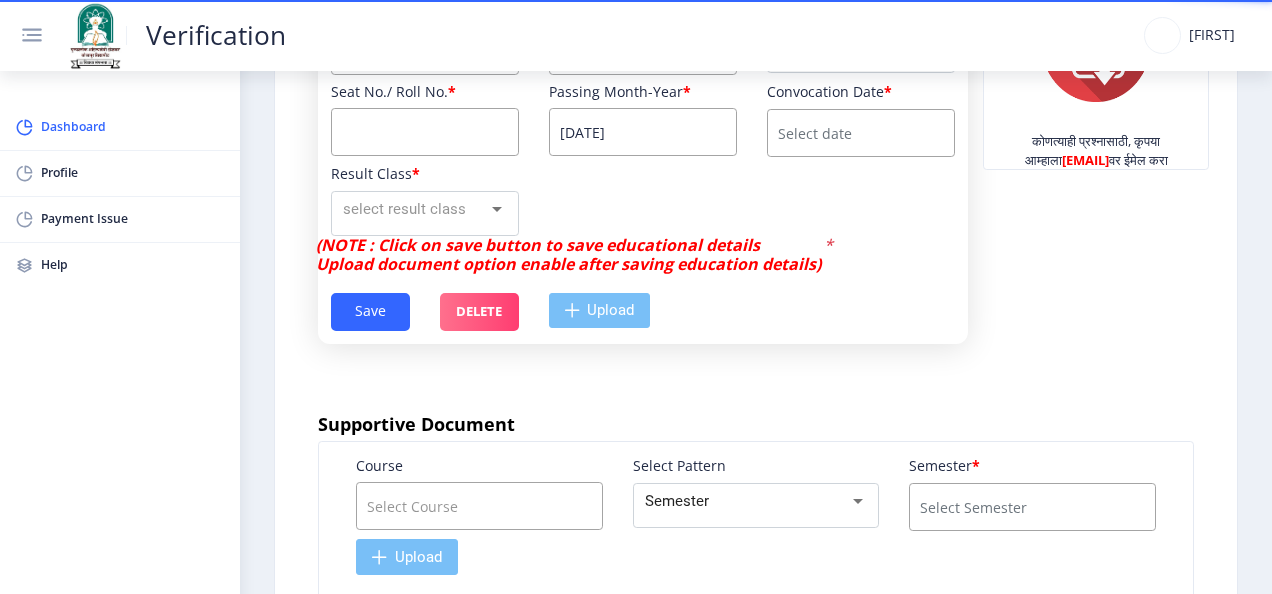 scroll, scrollTop: 674, scrollLeft: 0, axis: vertical 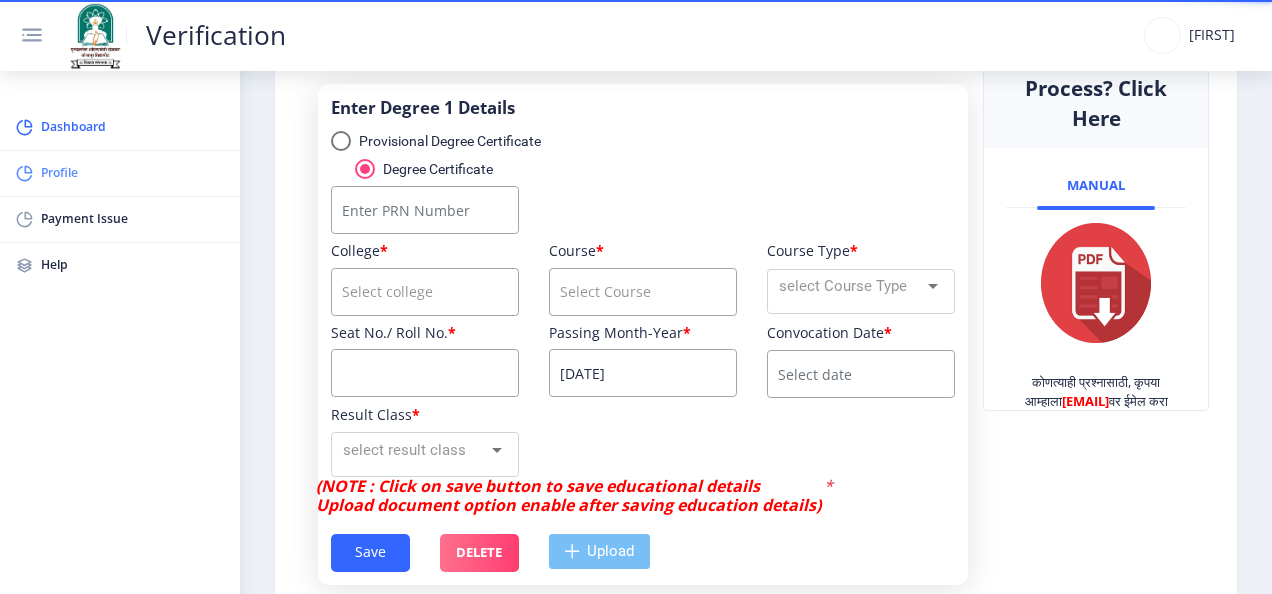 click on "Payment Issue" at bounding box center (133, 219) 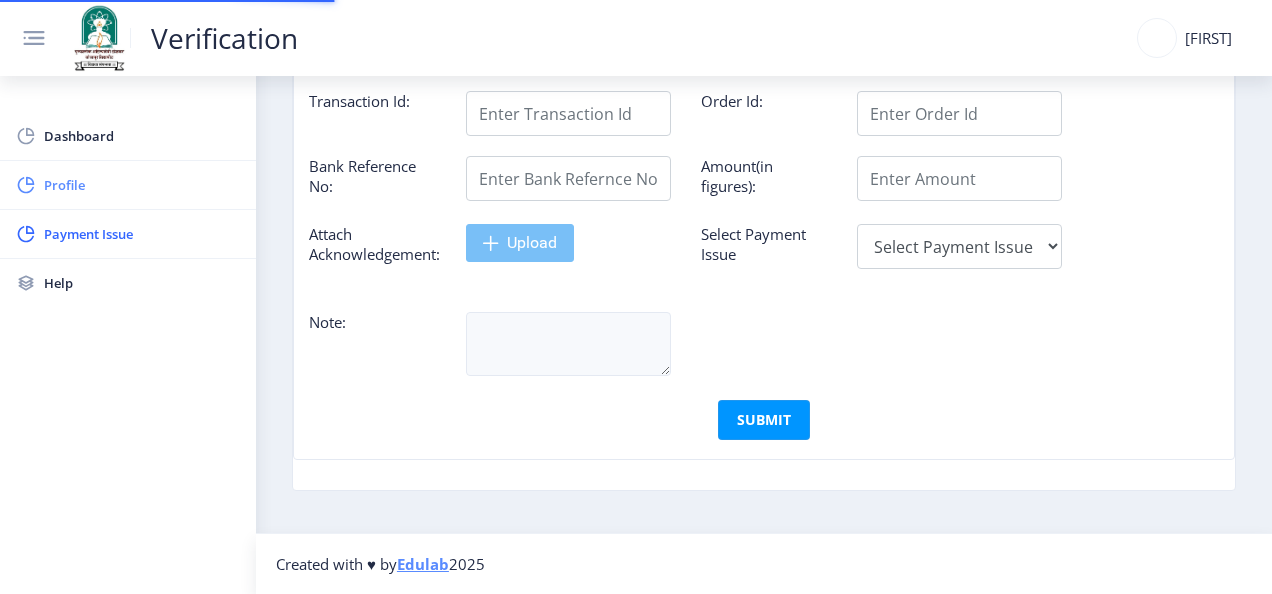 scroll, scrollTop: 0, scrollLeft: 0, axis: both 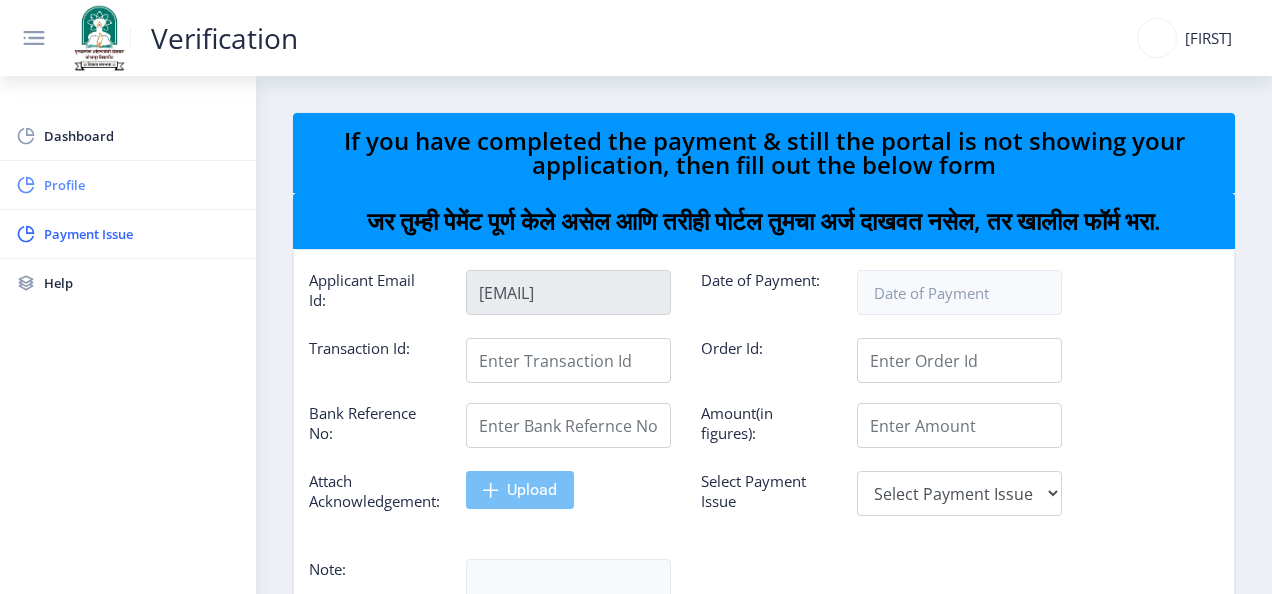 click on "Profile" at bounding box center (142, 185) 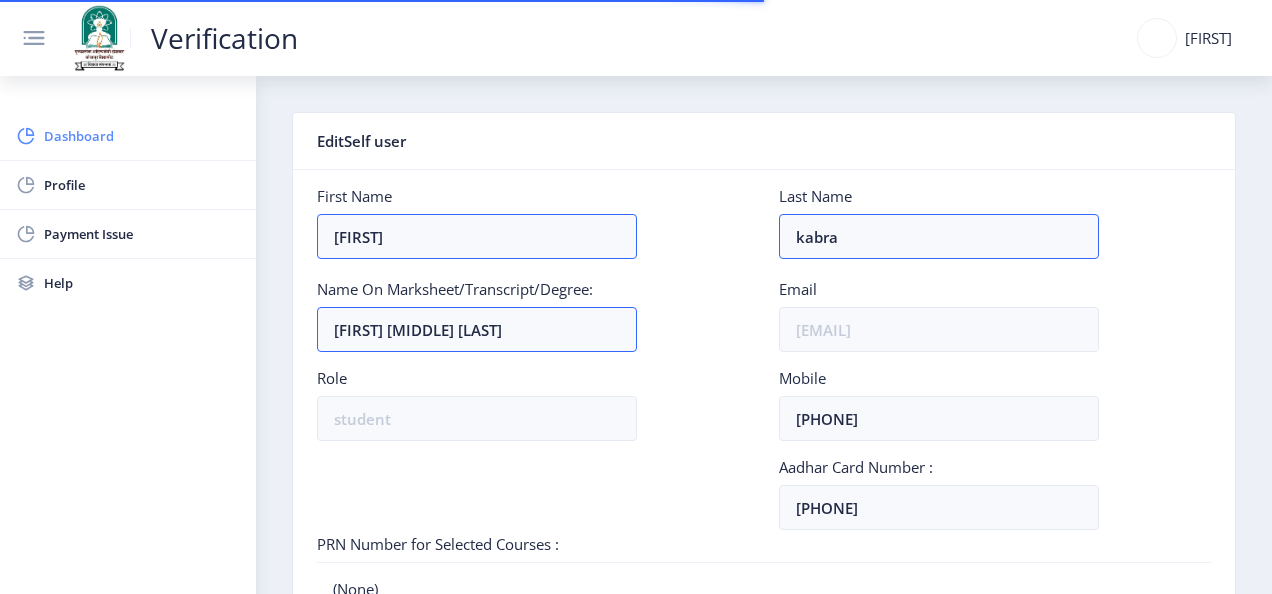 click on "Dashboard" at bounding box center (142, 136) 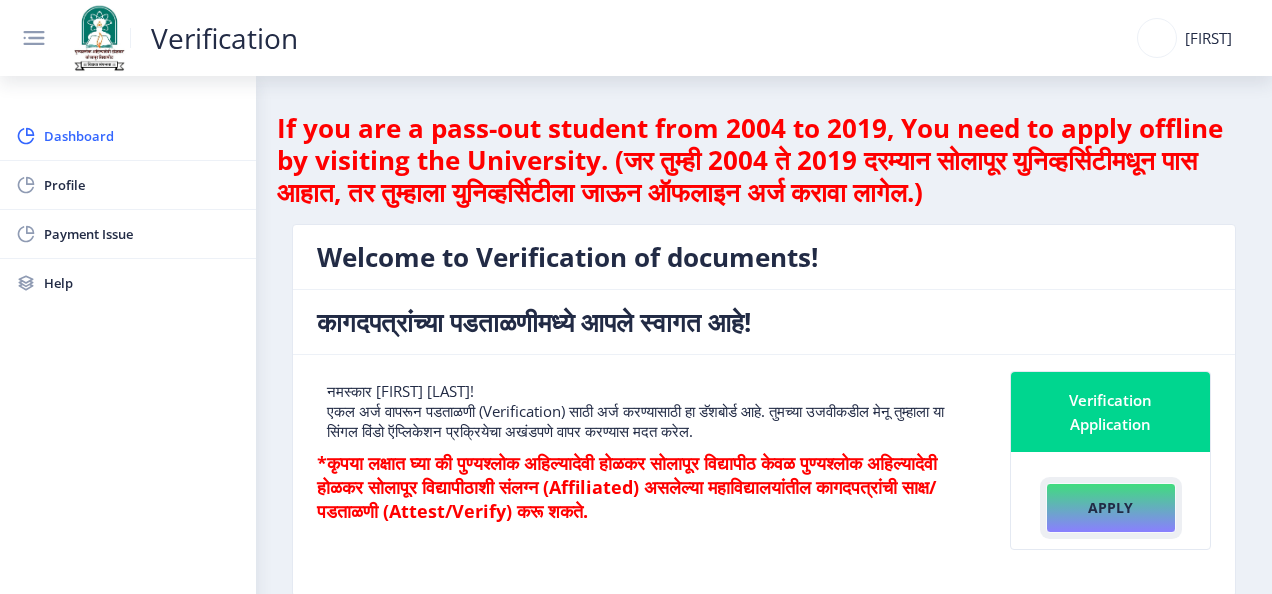 click on "Apply" at bounding box center (1111, 508) 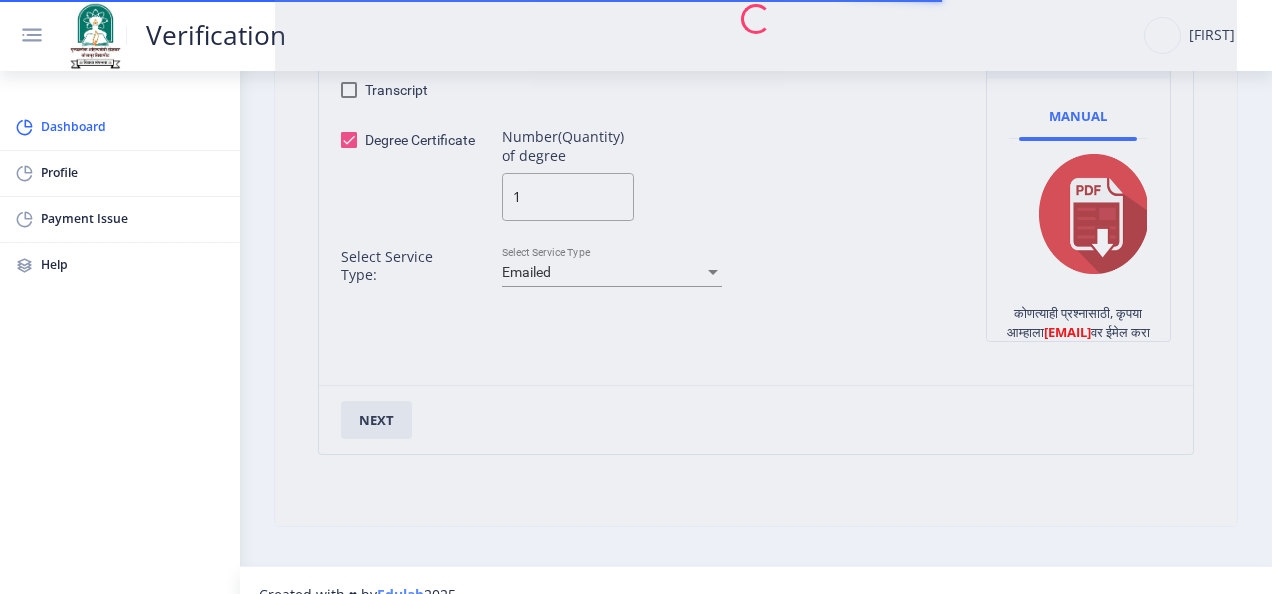 scroll, scrollTop: 662, scrollLeft: 0, axis: vertical 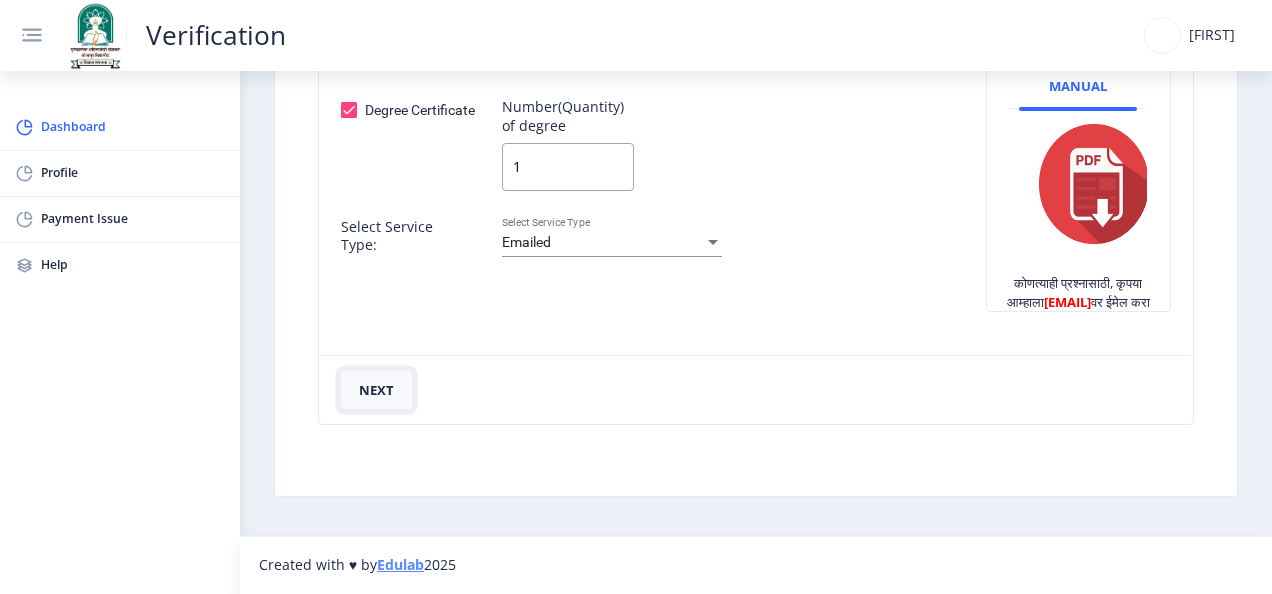 click on "next" at bounding box center [376, 390] 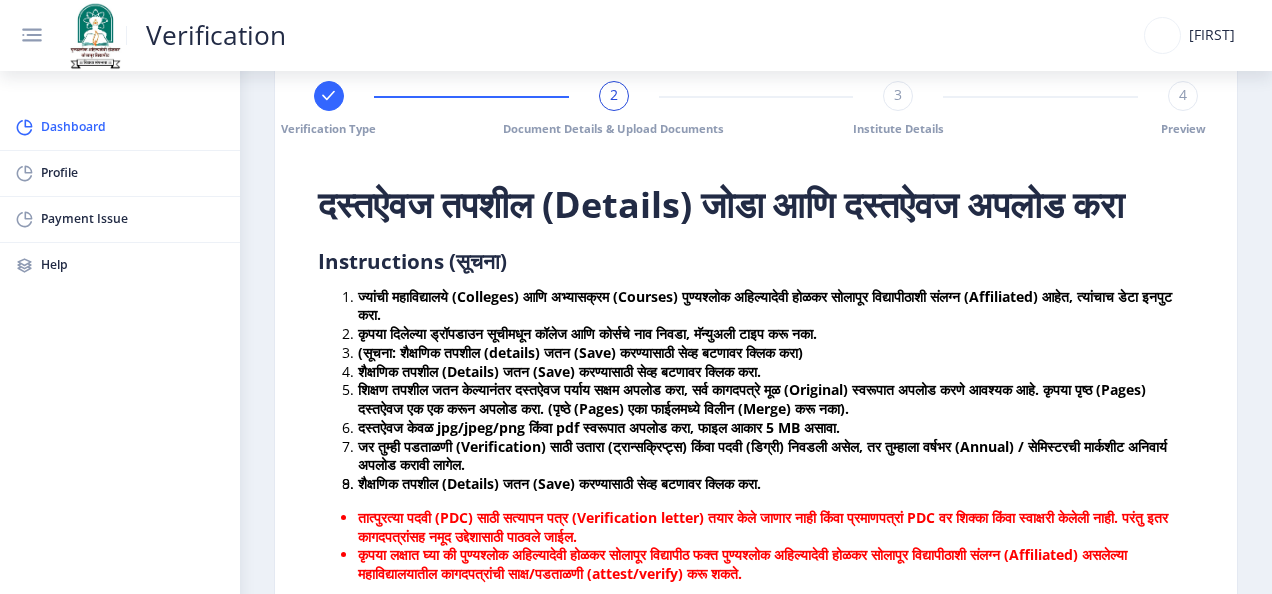 scroll, scrollTop: 0, scrollLeft: 0, axis: both 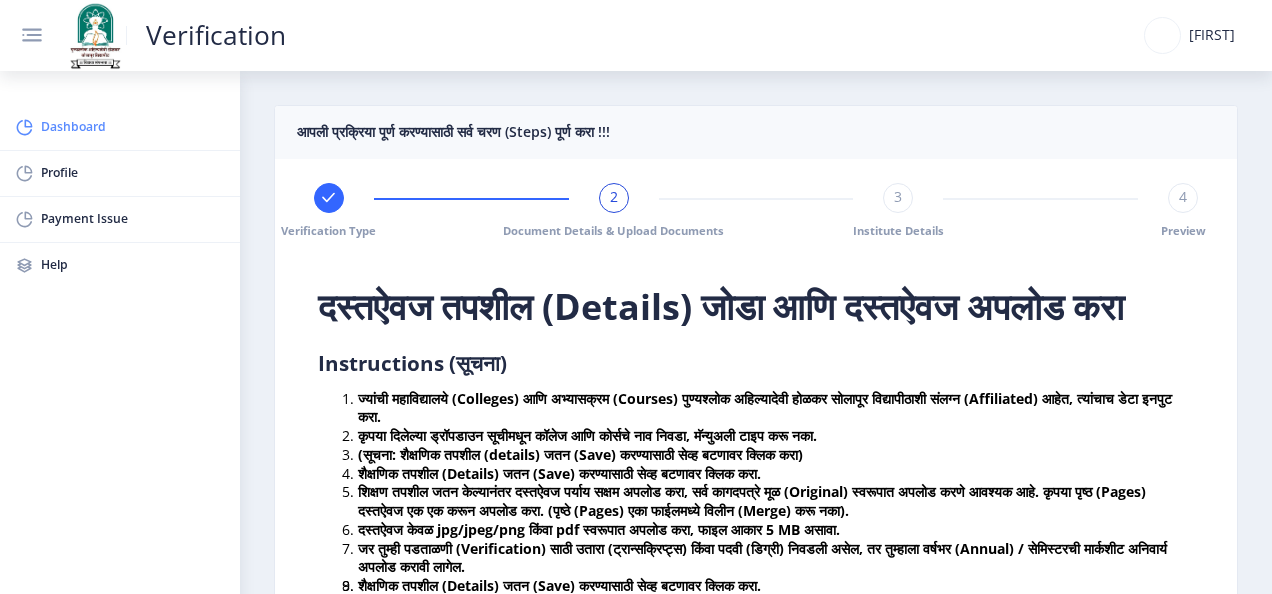 click on "Dashboard" at bounding box center (133, 127) 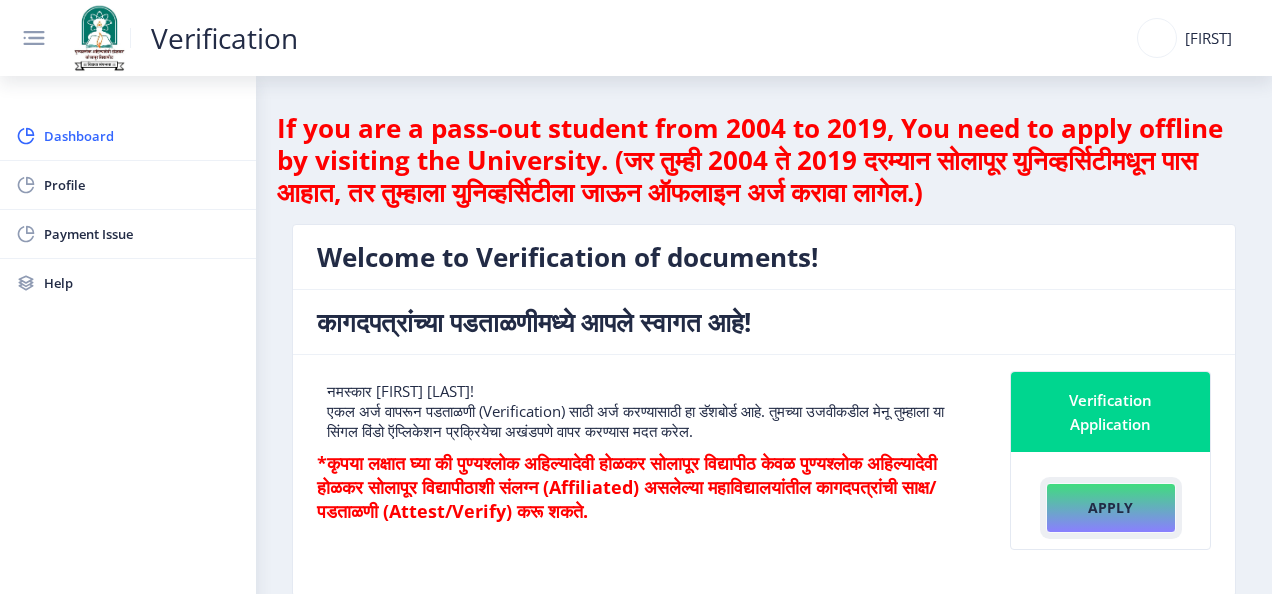 click on "Apply" at bounding box center [1111, 508] 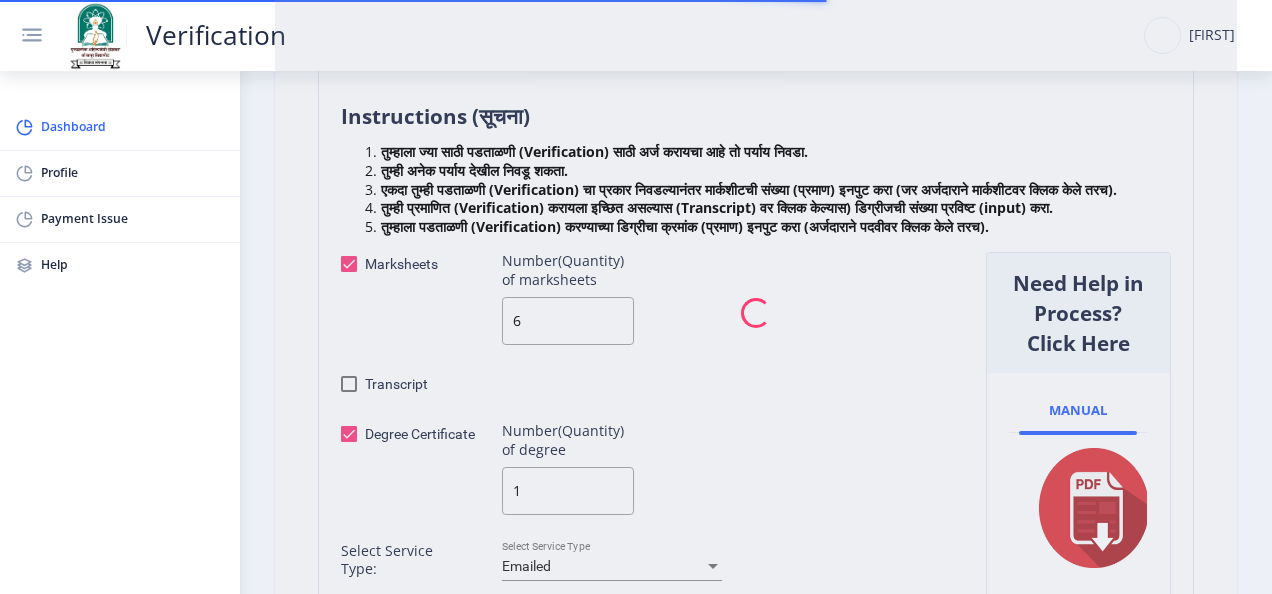 scroll, scrollTop: 500, scrollLeft: 0, axis: vertical 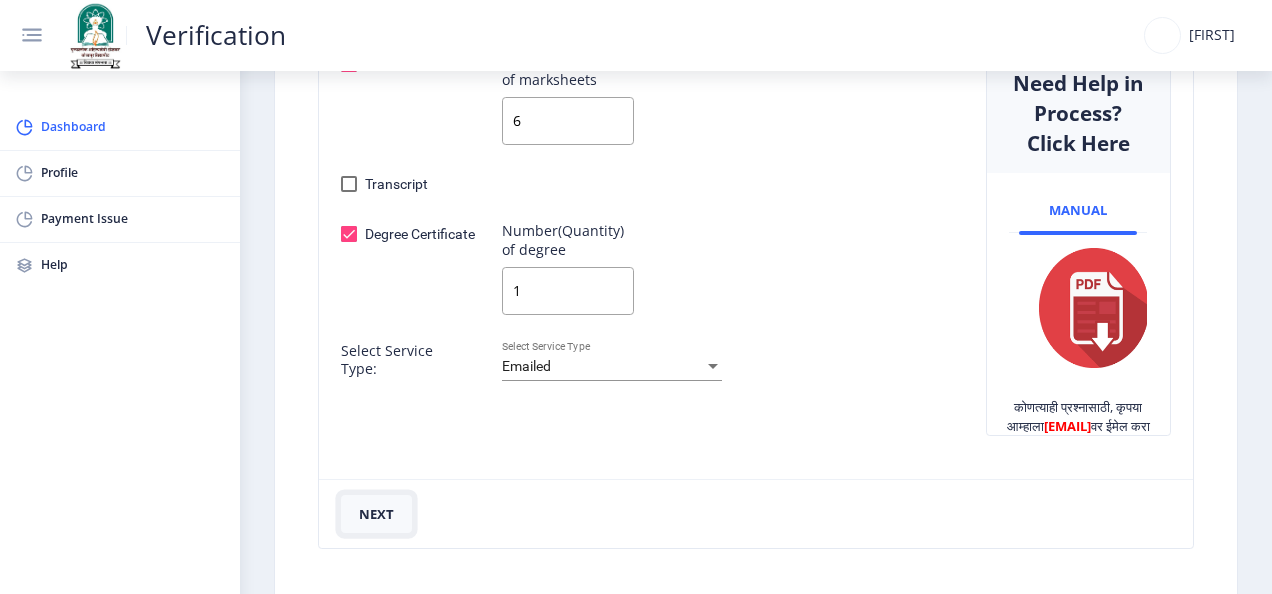 click on "next" at bounding box center [376, 514] 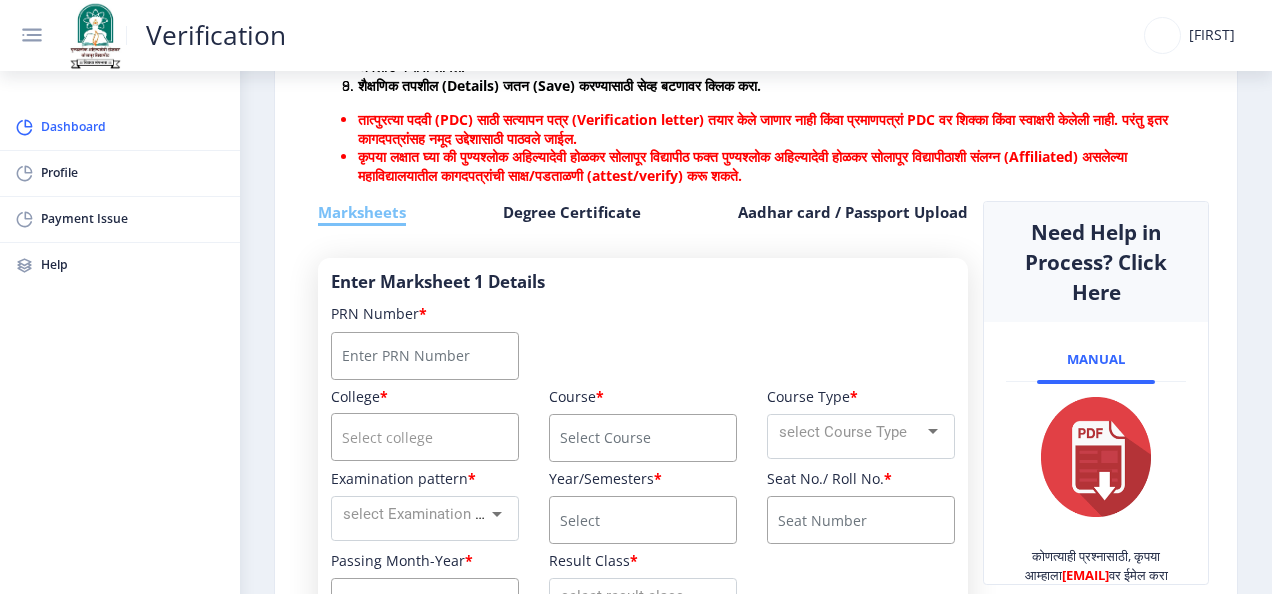 click at bounding box center (643, 438) 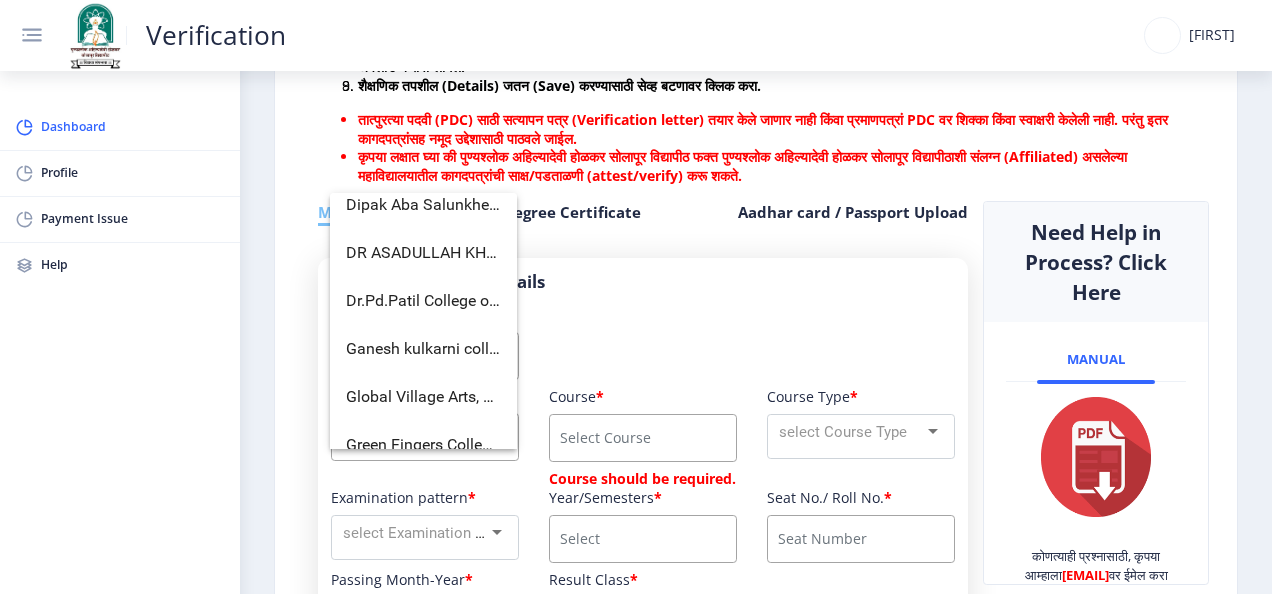 scroll, scrollTop: 0, scrollLeft: 0, axis: both 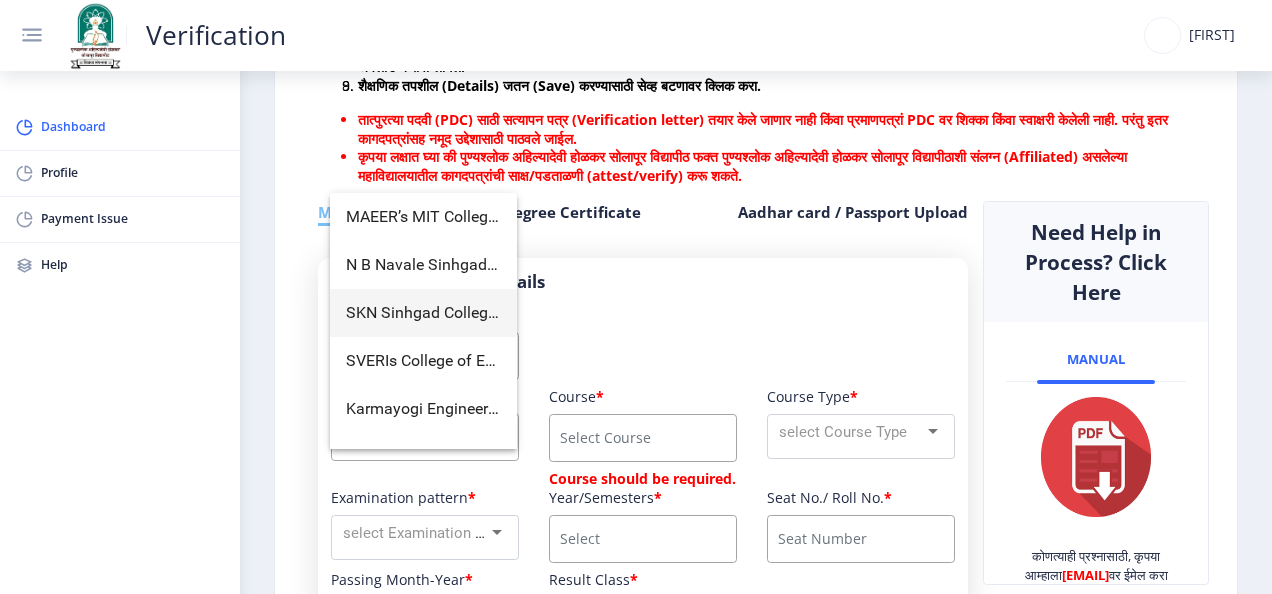 type on "engineer" 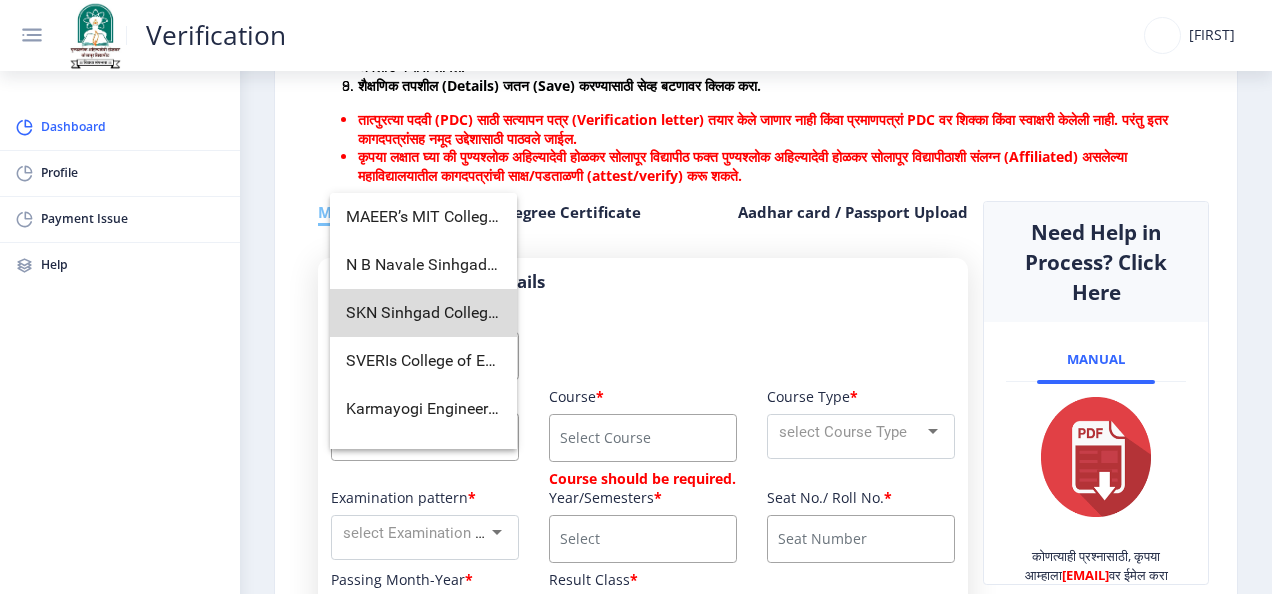 click on "SKN Sinhgad College of Engineering, Korti" at bounding box center [423, 313] 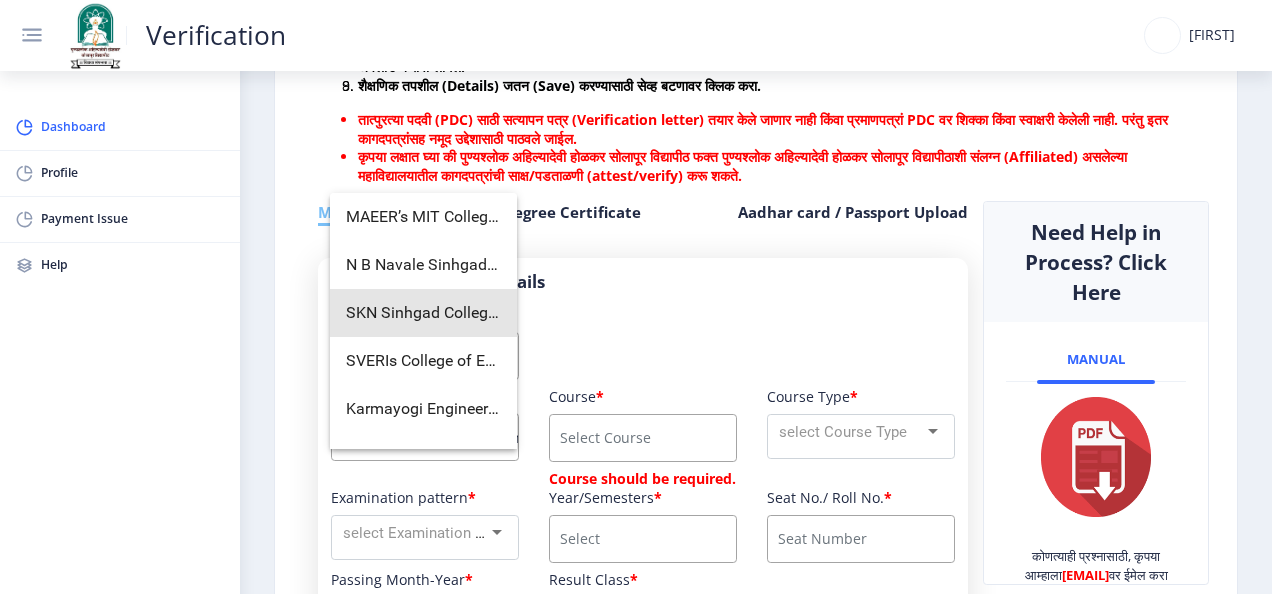 scroll, scrollTop: 0, scrollLeft: 95, axis: horizontal 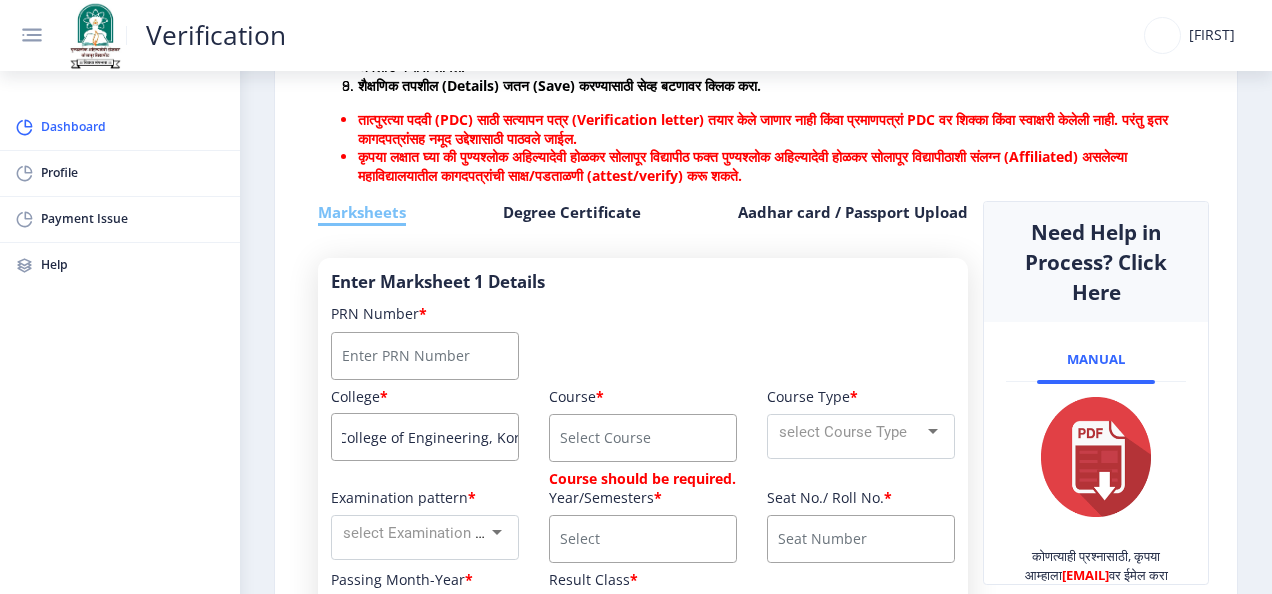click at bounding box center [643, 438] 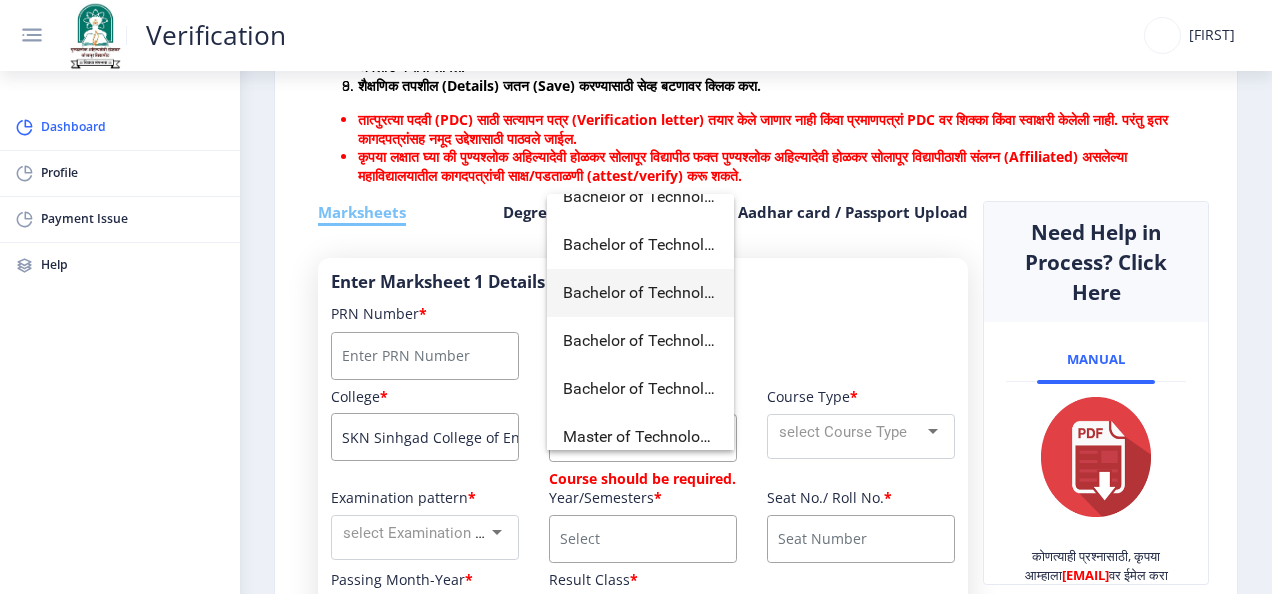 scroll, scrollTop: 100, scrollLeft: 0, axis: vertical 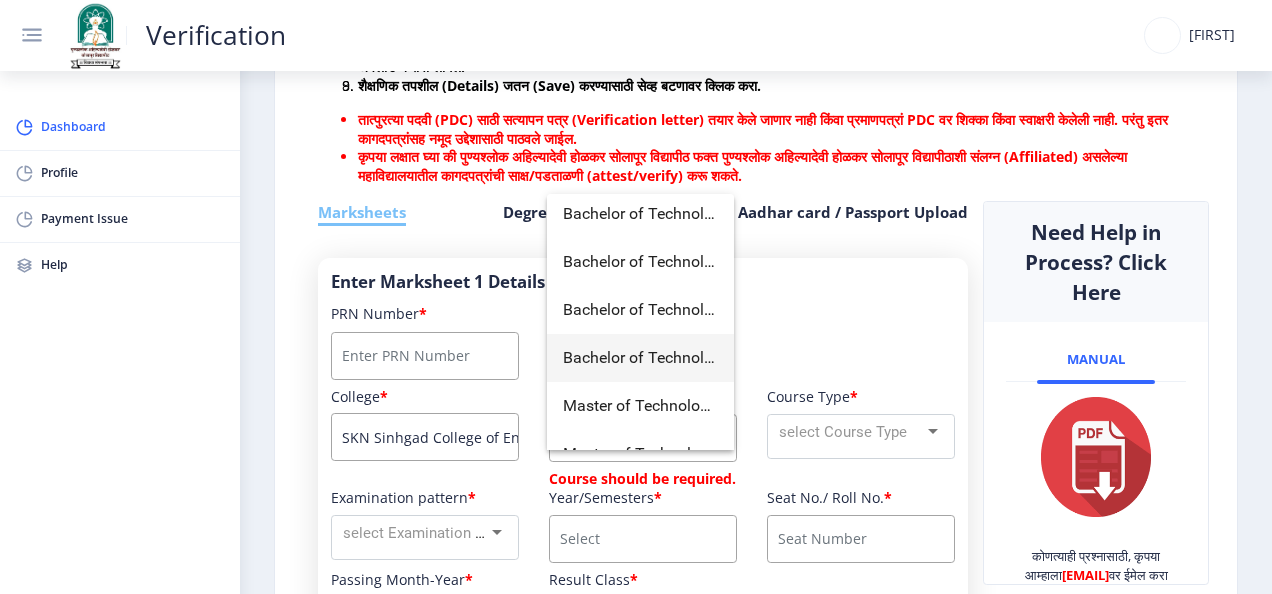 click on "Bachelor of Technology in Mechanical Engineering" at bounding box center [640, 358] 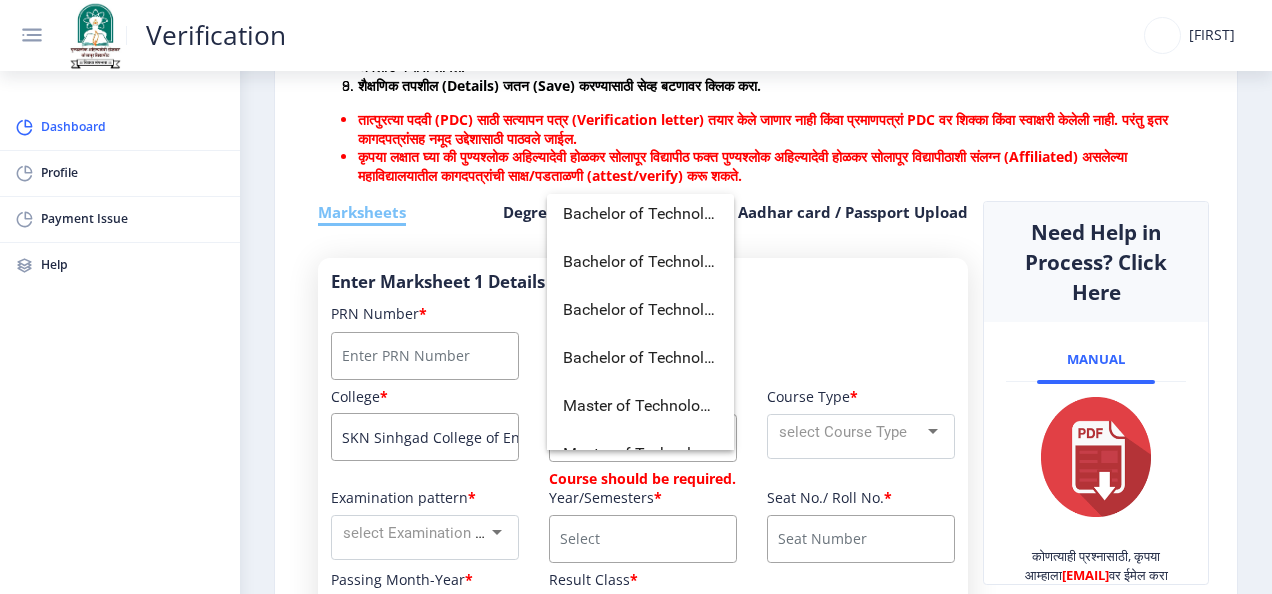 scroll, scrollTop: 0, scrollLeft: 154, axis: horizontal 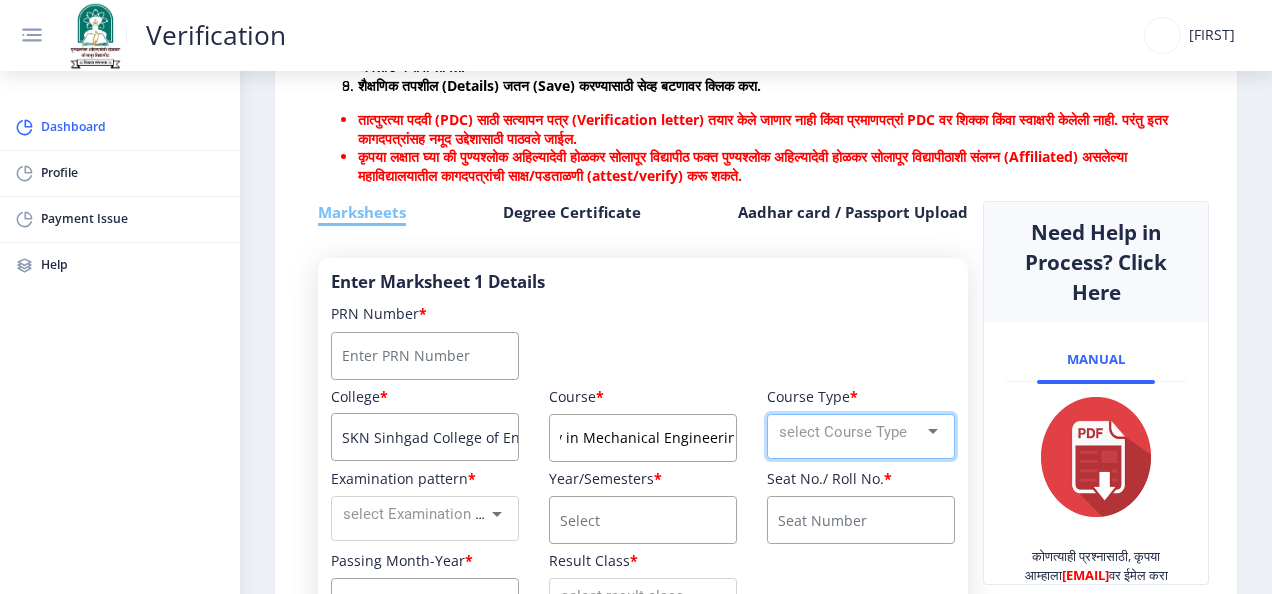 click on "select Course Type" at bounding box center (843, 432) 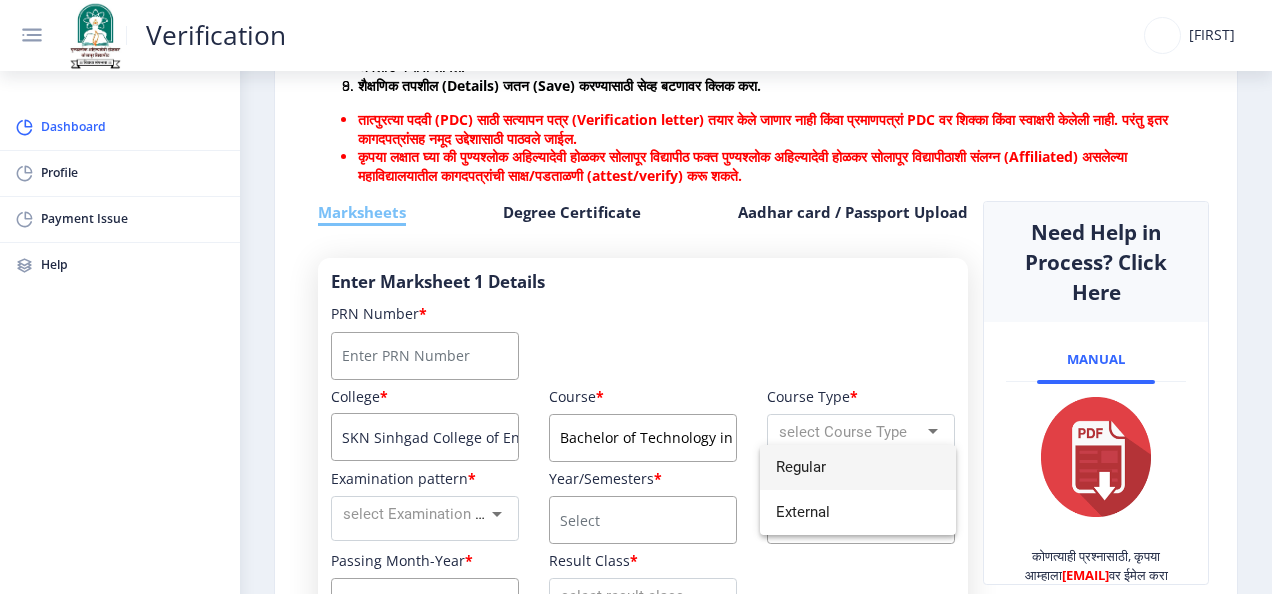click on "Regular" at bounding box center (857, 467) 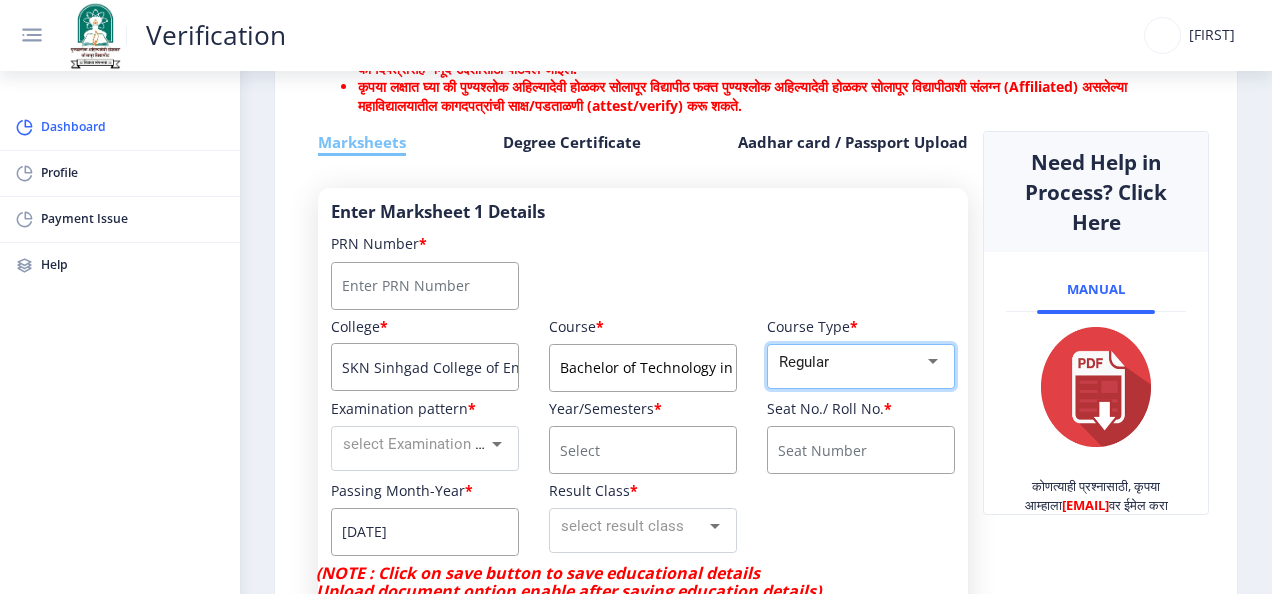 scroll, scrollTop: 600, scrollLeft: 0, axis: vertical 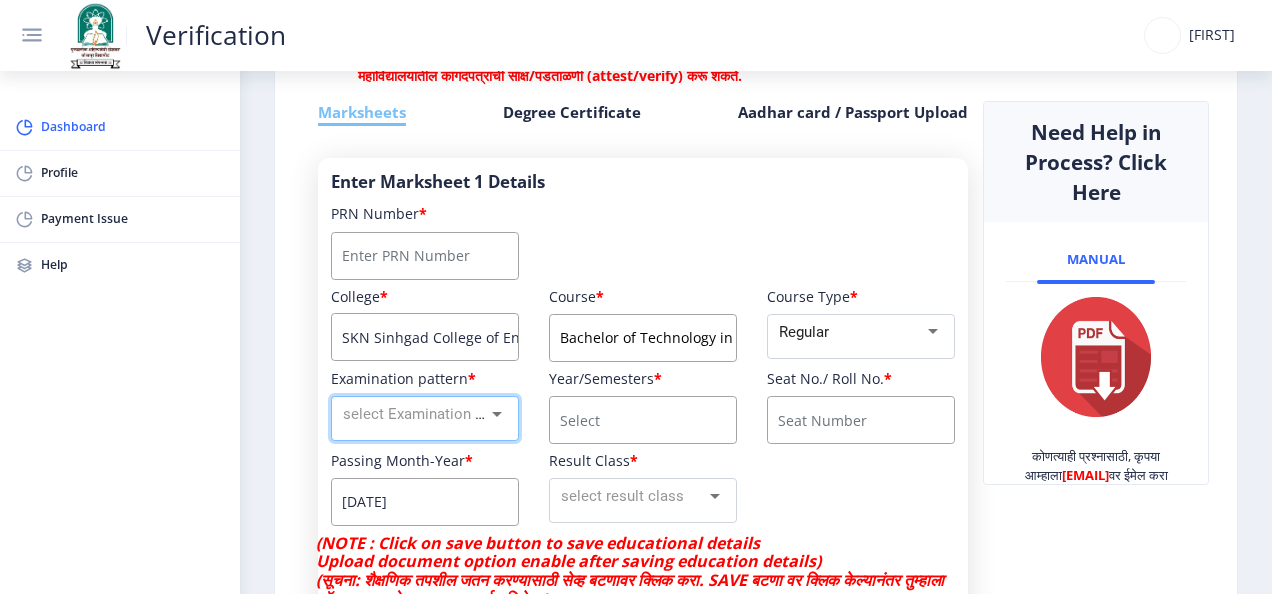 click on "select Examination pattern" at bounding box center (432, 414) 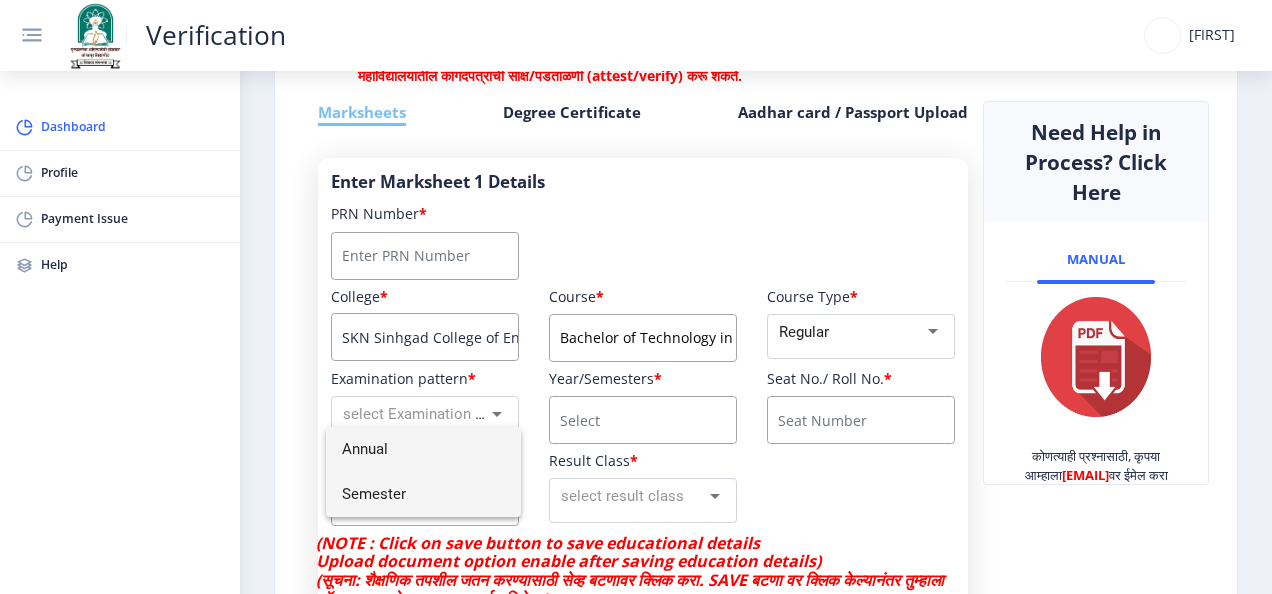 click on "Semester" at bounding box center (423, 494) 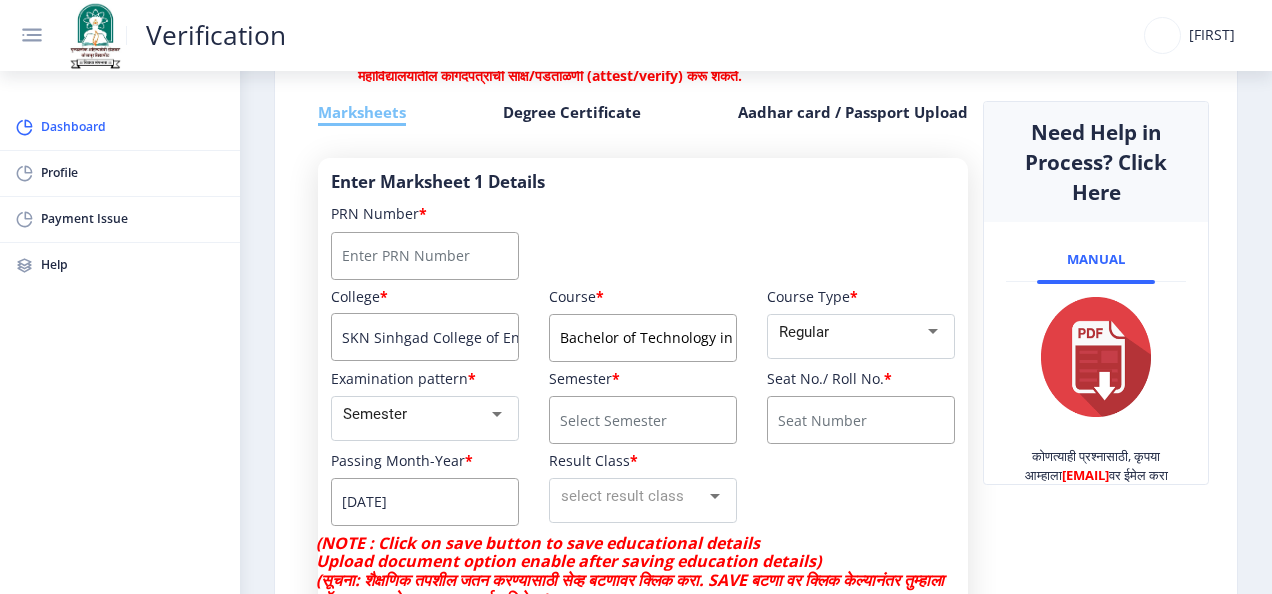 click at bounding box center [643, 420] 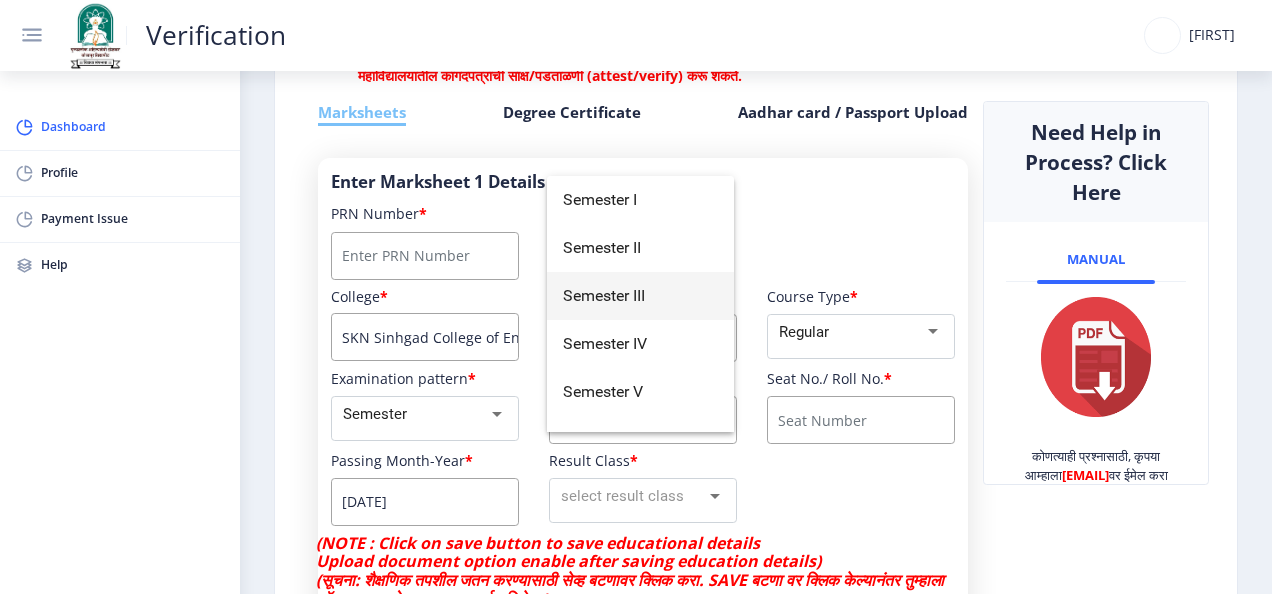 click on "Semester III" at bounding box center [640, 296] 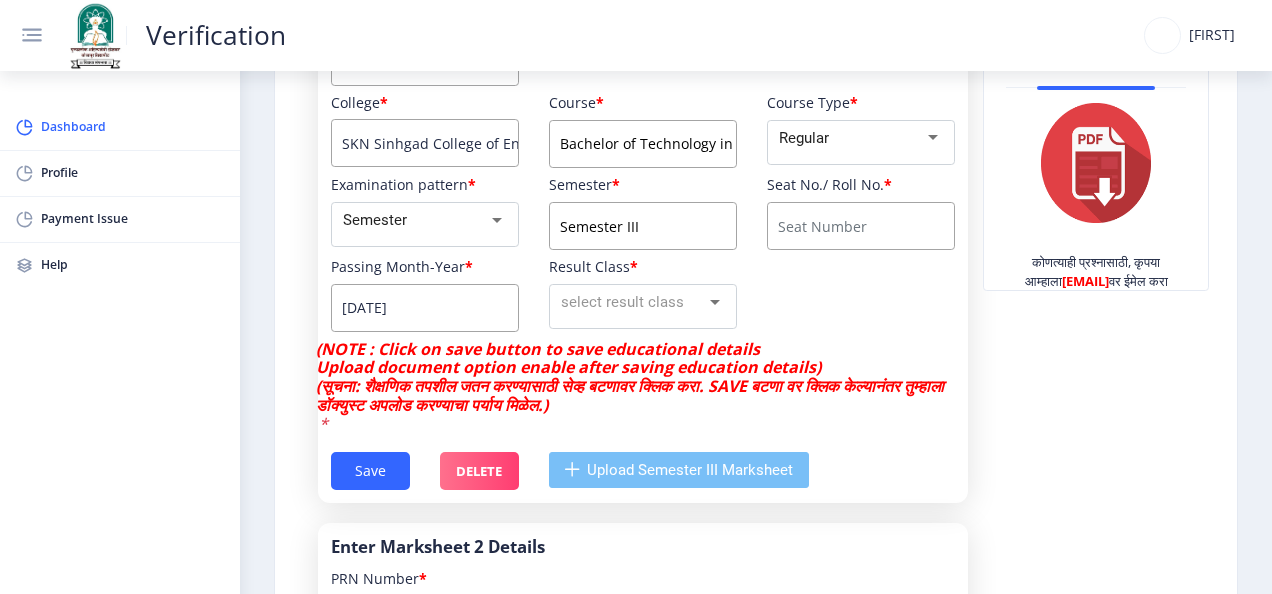 scroll, scrollTop: 800, scrollLeft: 0, axis: vertical 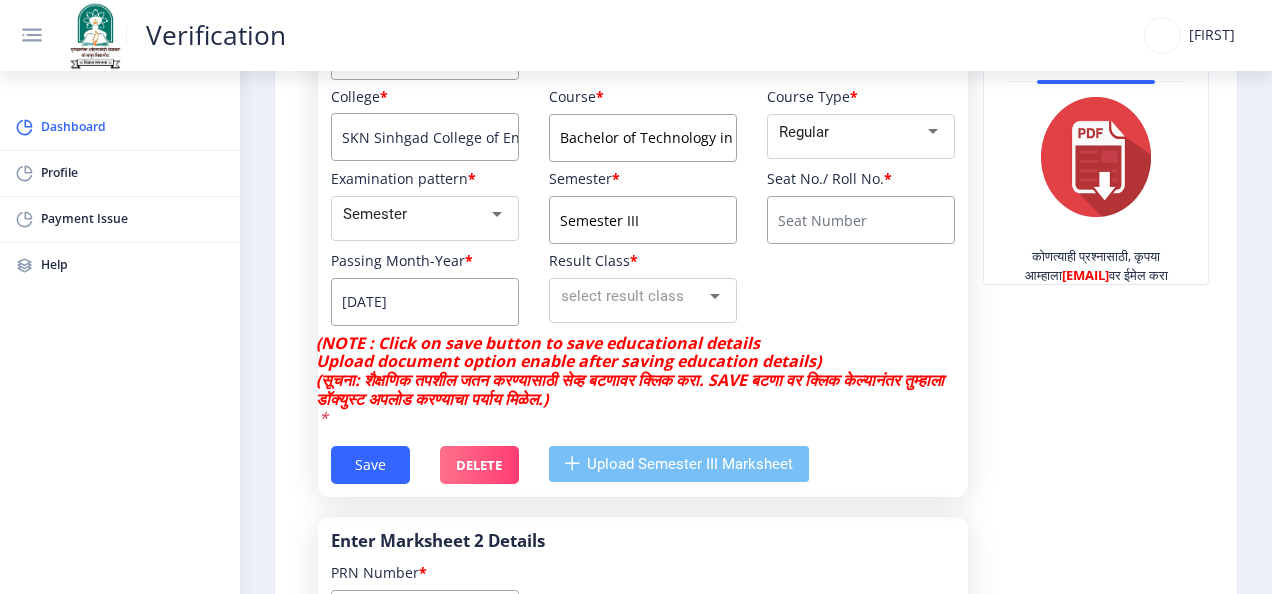click on "Verification [FIRST] Dashboard Profile Payment Issue Help आपली प्रक्रिया पूर्ण करण्यासाठी सर्व चरण (Steps) पूर्ण करा !!! Verification Type 2 Document Details & Upload Documents 3 Institute Details 4 Preview दस्तऐवज तपशील (Details) जोडा आणि दस्तऐवज अपलोड करा Instructions (सूचना)  ज्यांची महाविद्यालये (Colleges) आणि अभ्यासक्रम (Courses) पुण्यश्लोक अहिल्यादेवी होळकर सोलापूर विद्यापीठाशी संलग्न (Affiliated) आहेत, त्यांचाच डेटा इनपुट करा.  (सूचना: शैक्षणिक तपशील (details) जतन (Save) करण्यासाठी सेव्ह बटणावर क्लिक करा)  Marksheets  PRN Number * * * *" at bounding box center [636, 297] 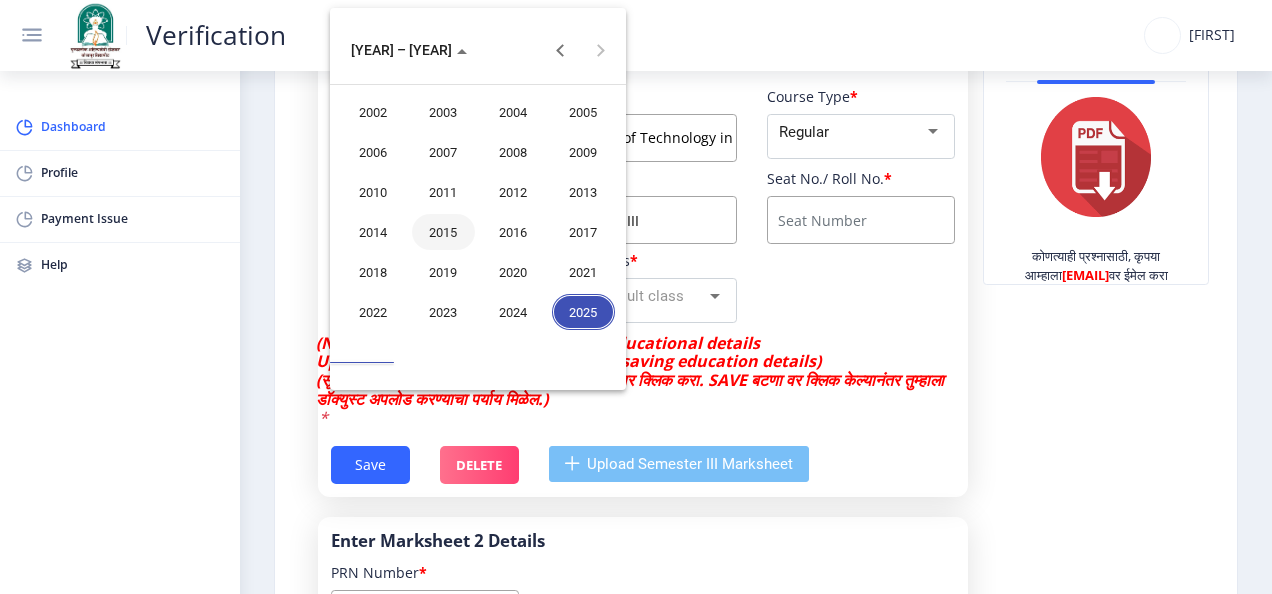 click on "2015" at bounding box center [443, 232] 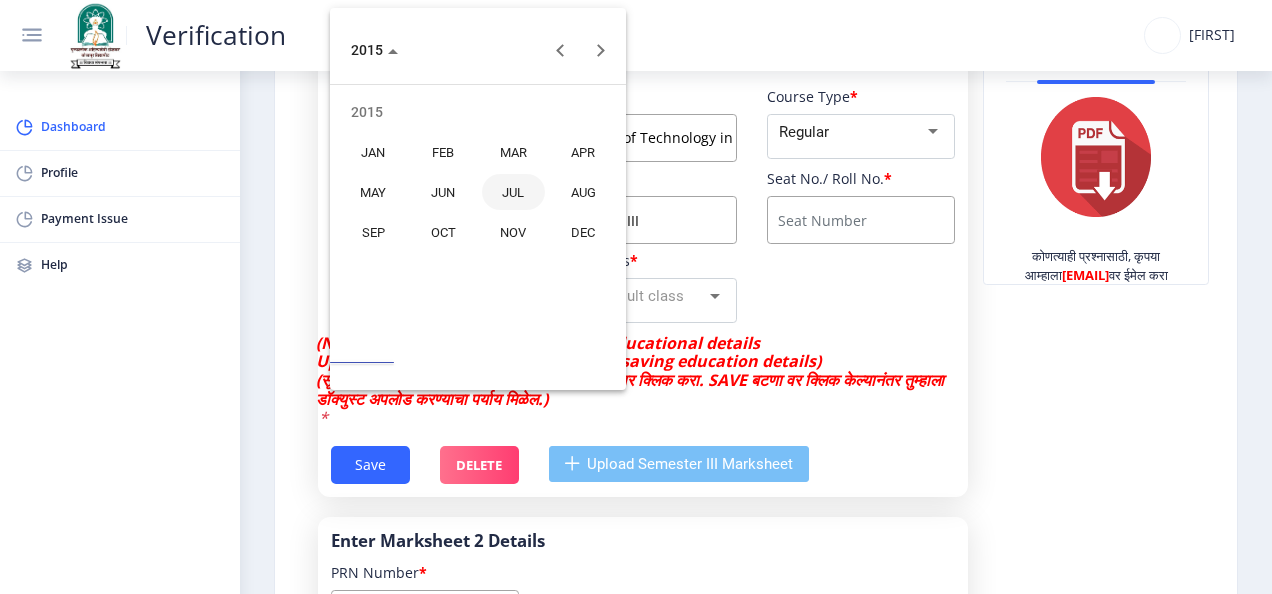 click on "JUL" at bounding box center [513, 192] 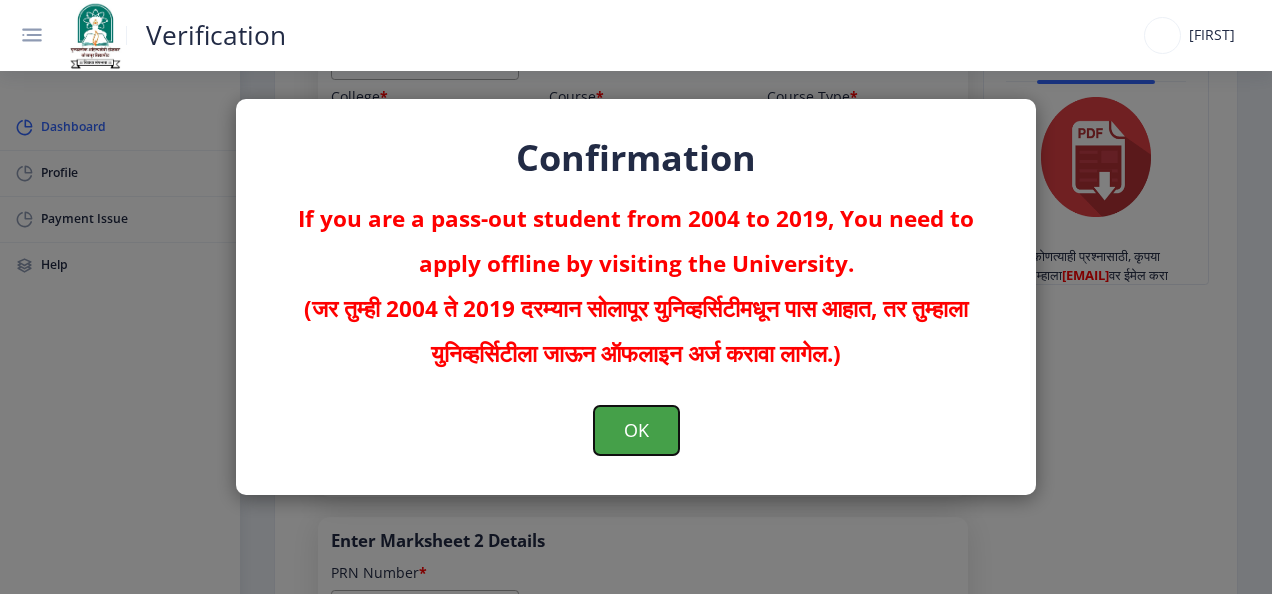 click on "OK" at bounding box center [636, 430] 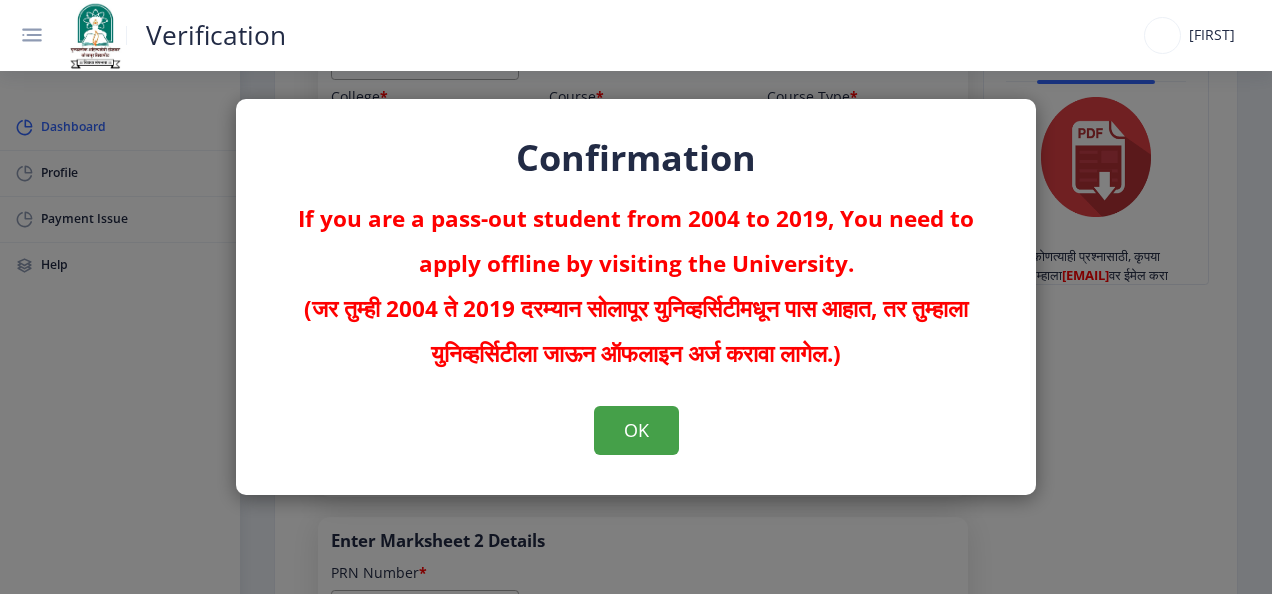 scroll, scrollTop: 0, scrollLeft: 0, axis: both 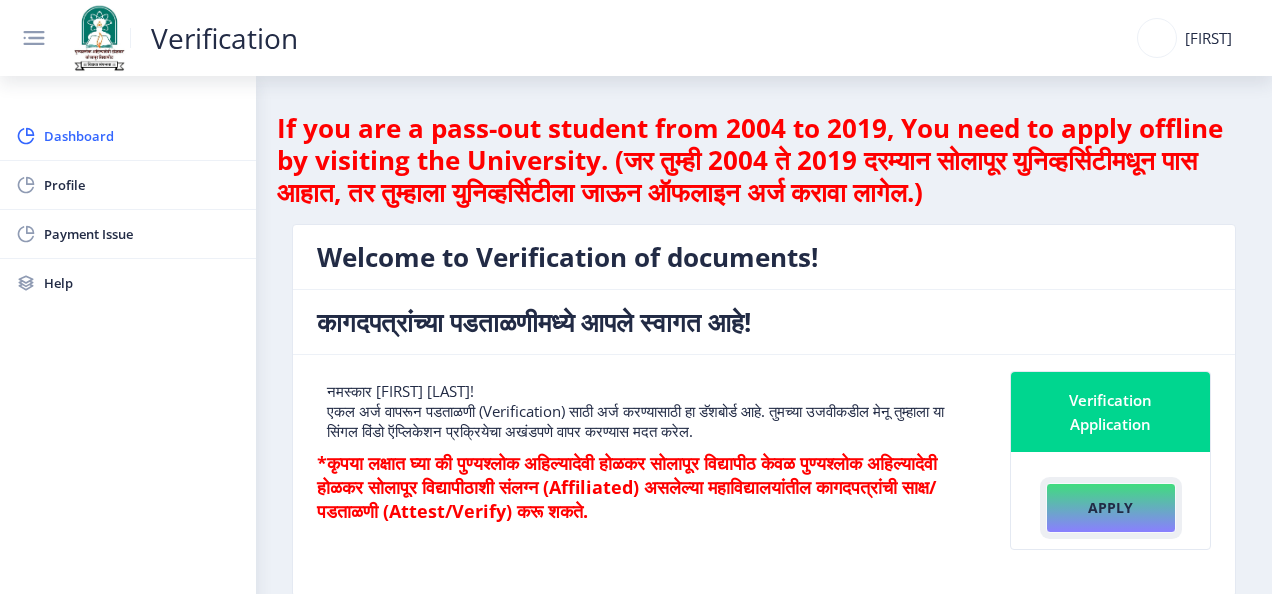 click on "Apply" at bounding box center [1111, 508] 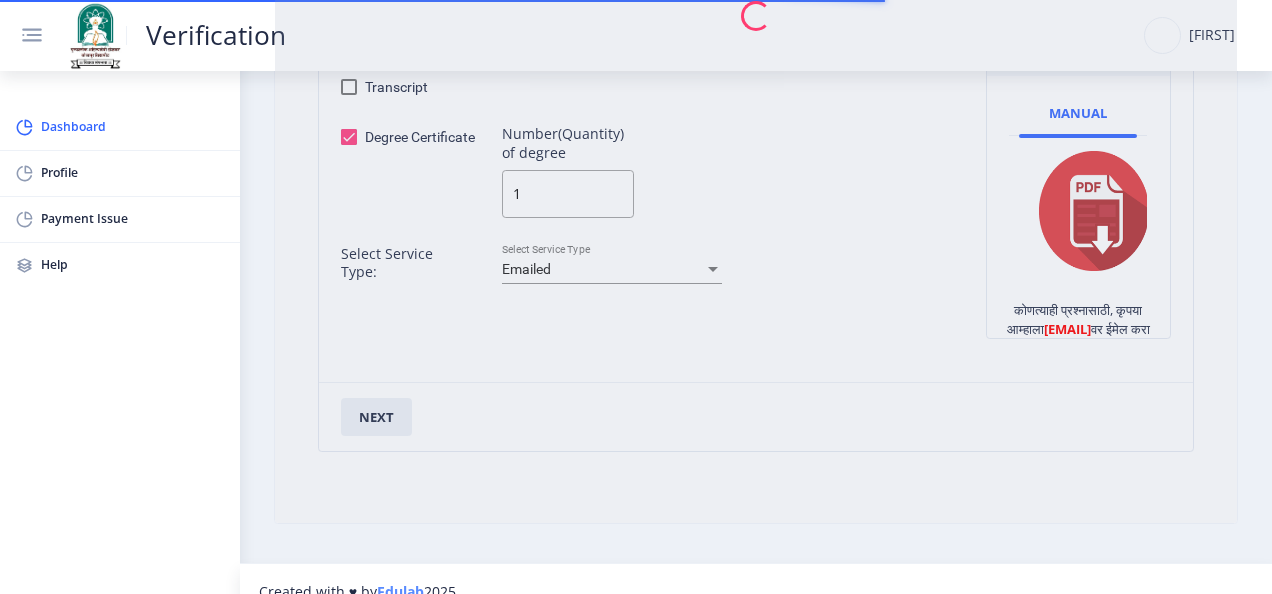 scroll, scrollTop: 662, scrollLeft: 0, axis: vertical 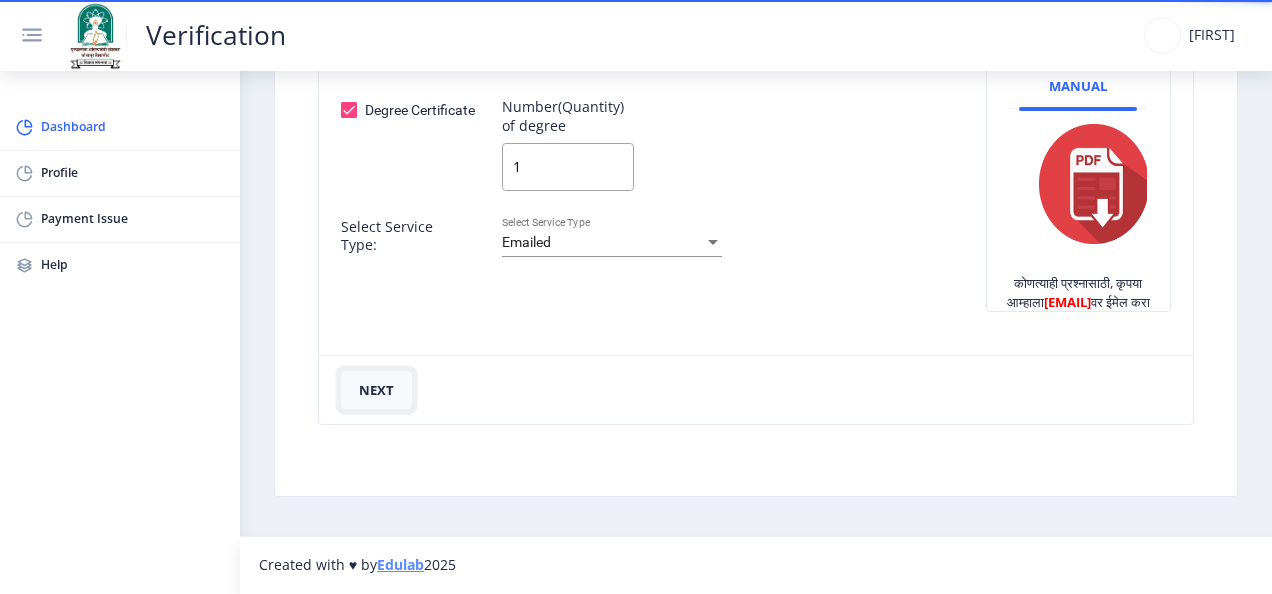 click on "next" at bounding box center [376, 390] 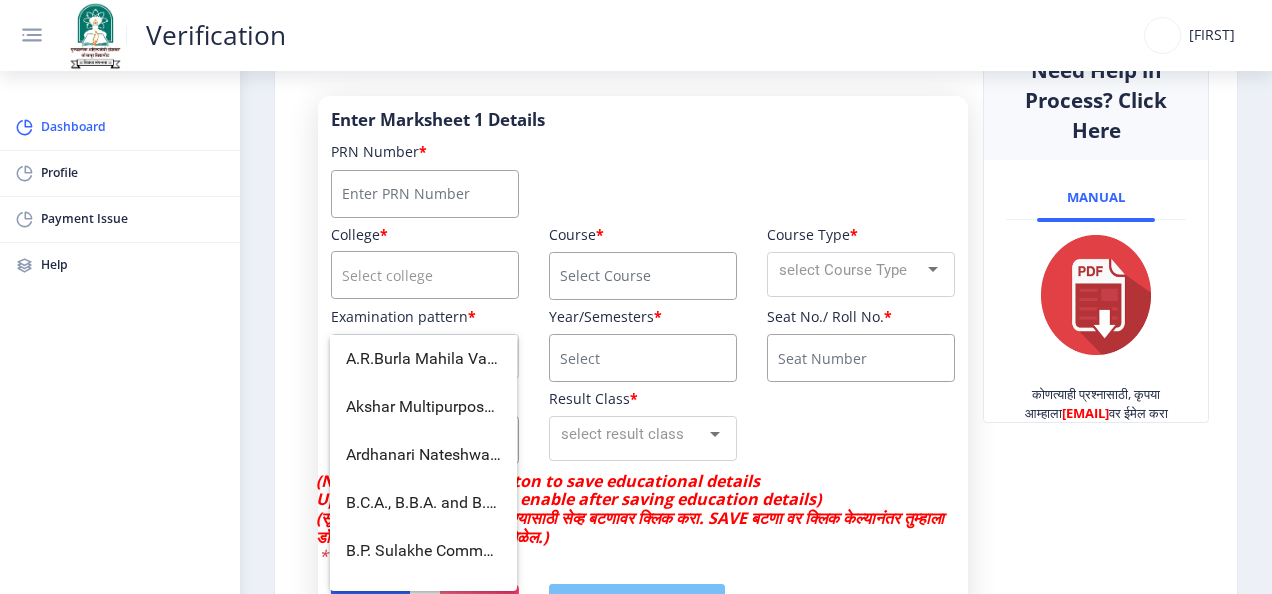 click at bounding box center [425, 275] 